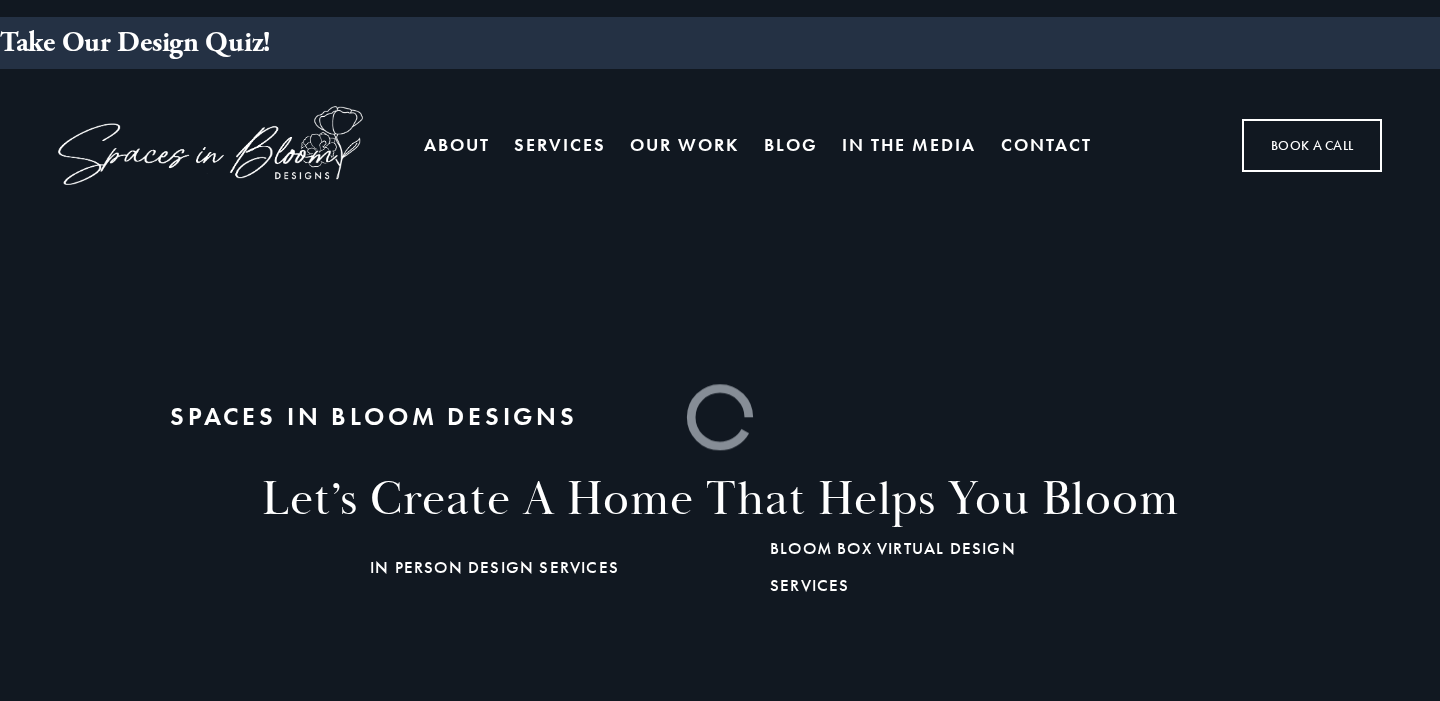 scroll, scrollTop: 0, scrollLeft: 0, axis: both 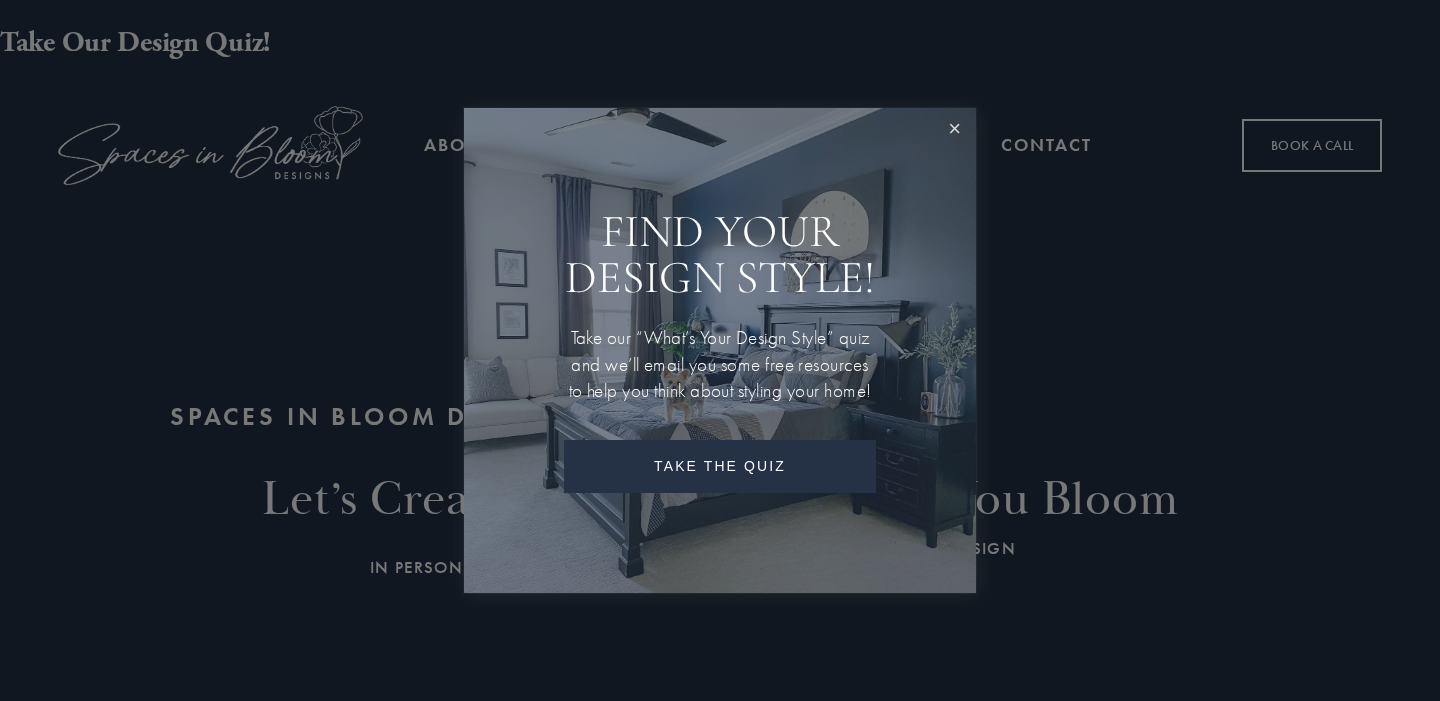 click at bounding box center [954, 129] 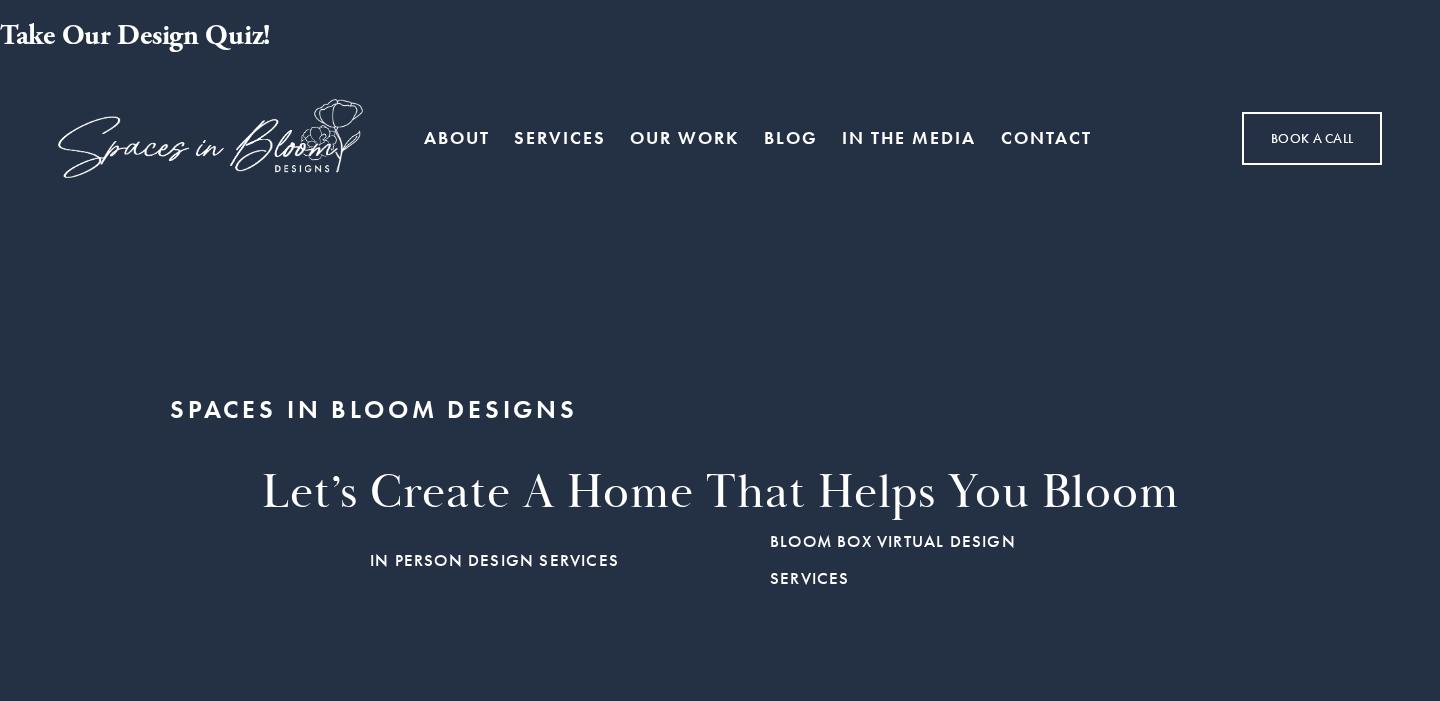 scroll, scrollTop: 9, scrollLeft: 0, axis: vertical 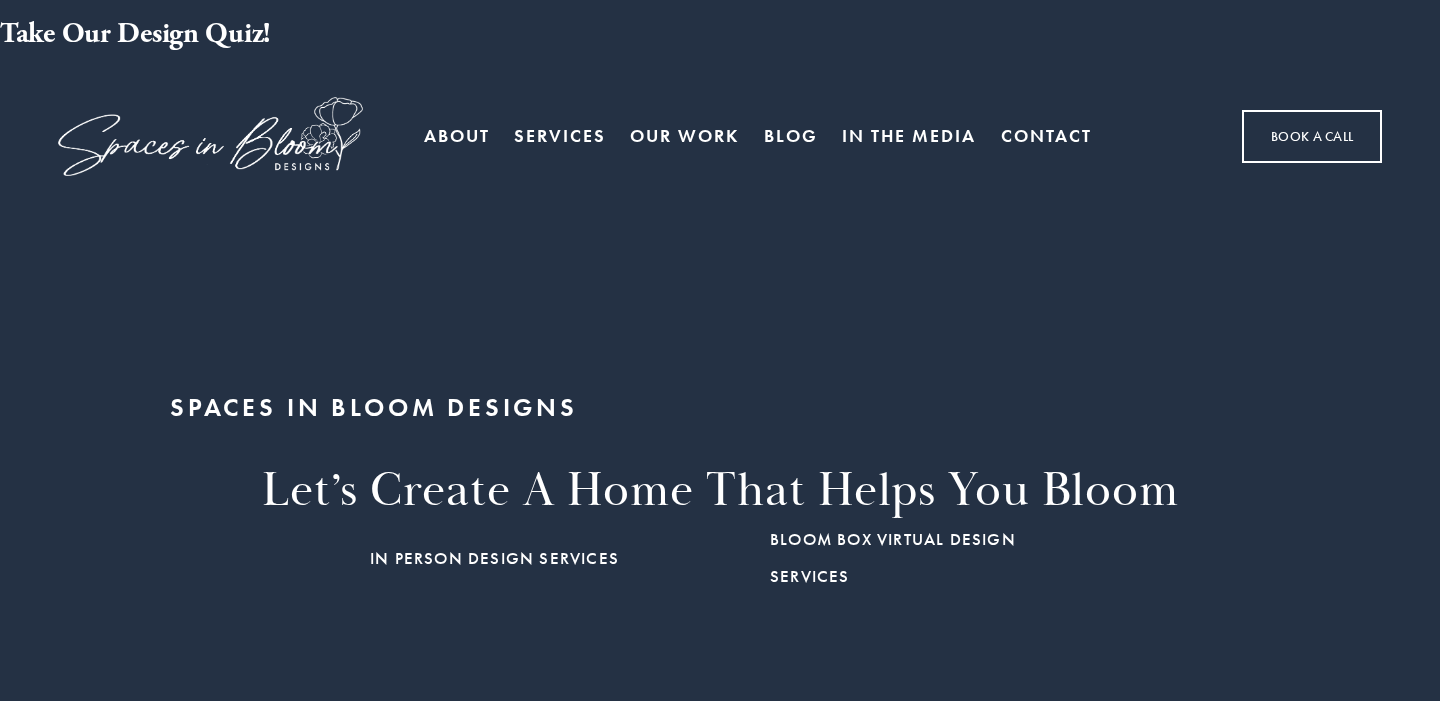 click on "About" at bounding box center [457, 137] 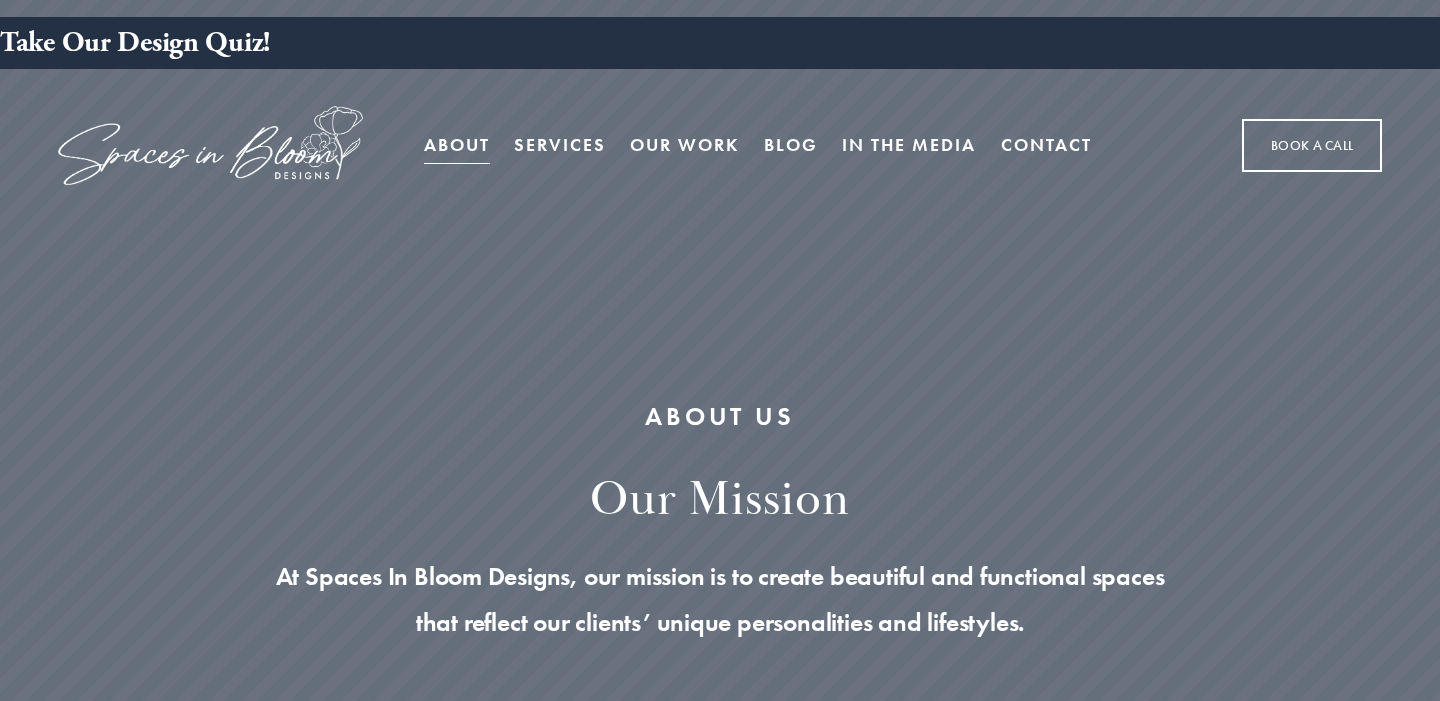 scroll, scrollTop: 0, scrollLeft: 0, axis: both 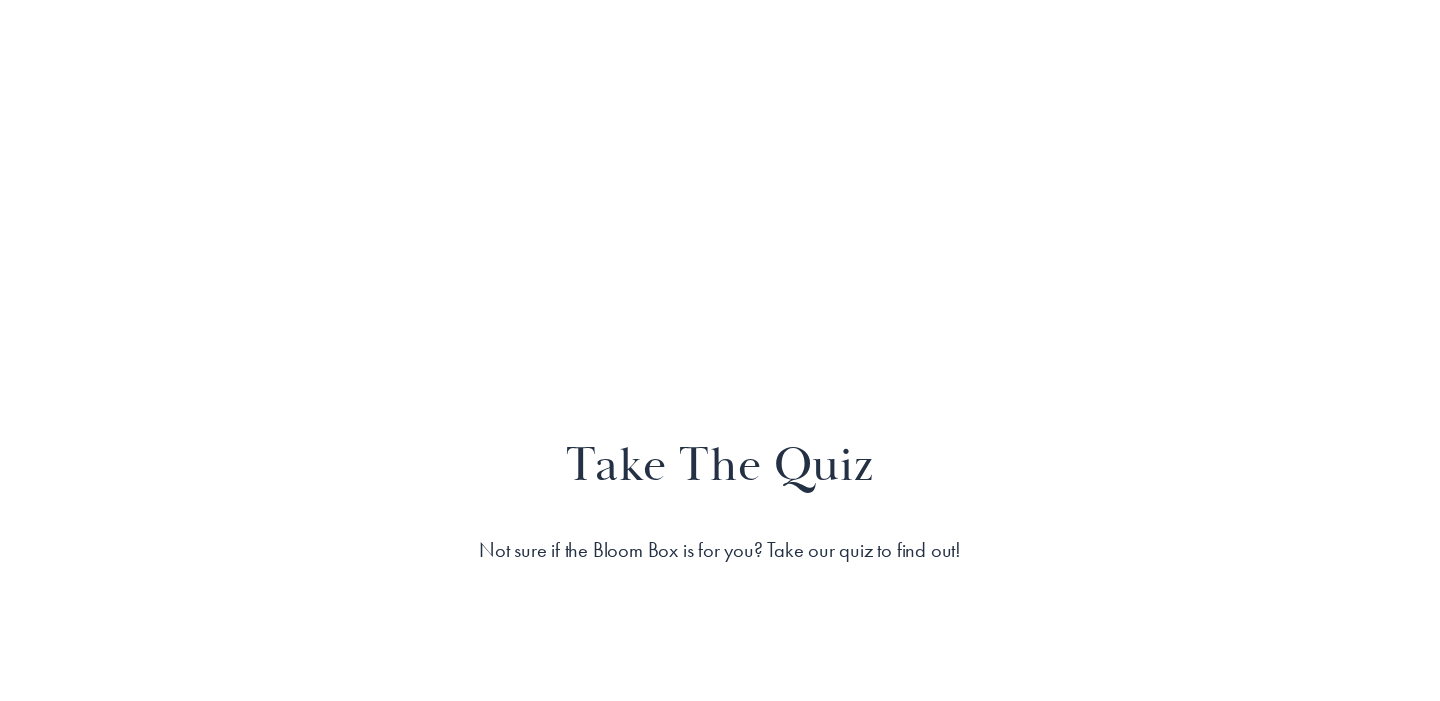 click on "What budget do I need to have for a Bloom Box?" at bounding box center (713, 1321) 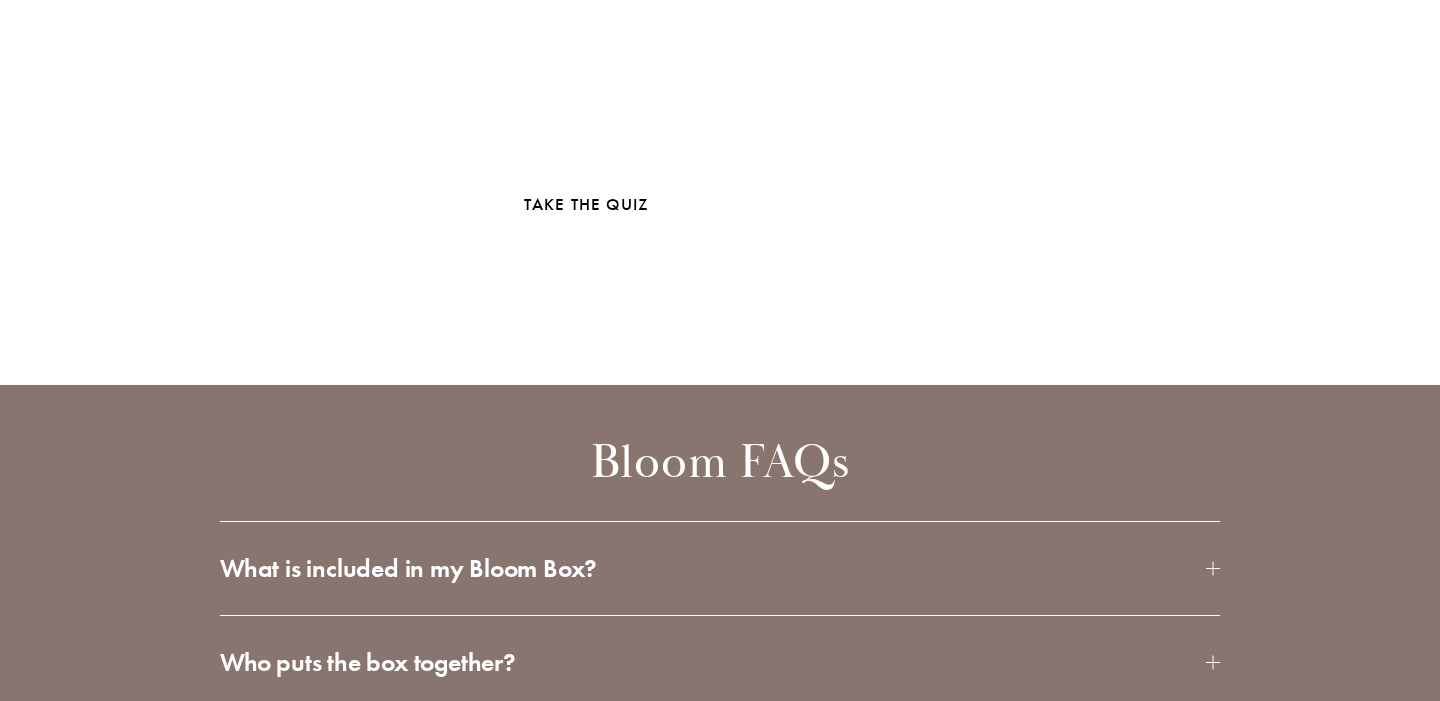 scroll, scrollTop: 6600, scrollLeft: 0, axis: vertical 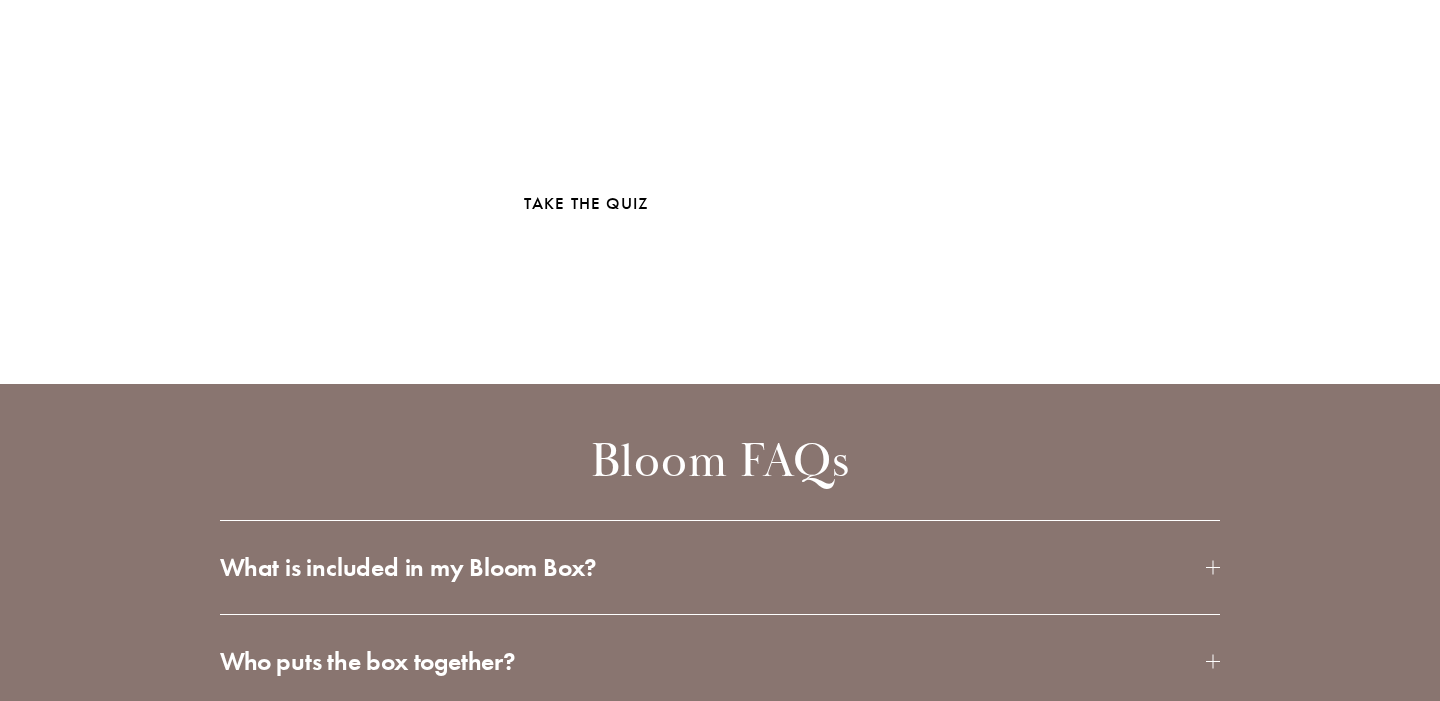 click on "What is the timeline for receiving a Bloom Box?" at bounding box center (713, 1156) 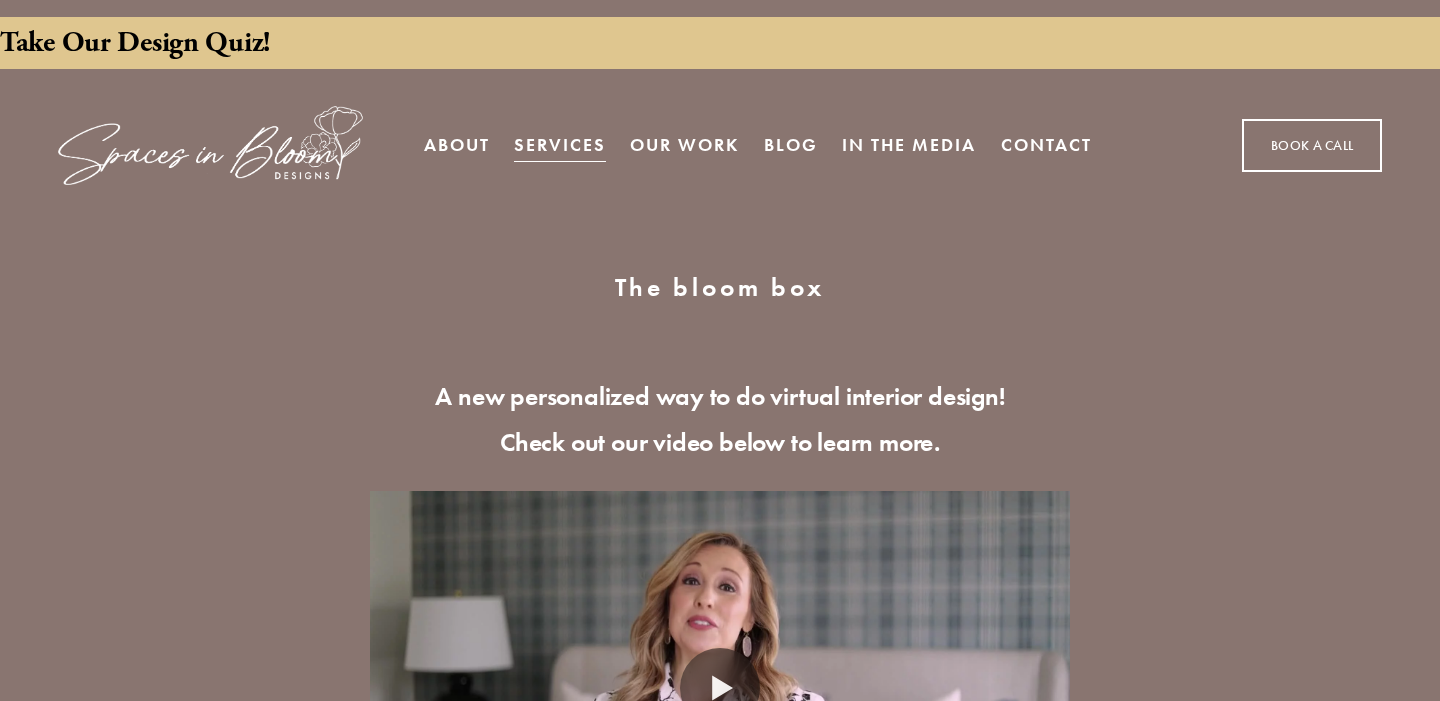 scroll, scrollTop: 0, scrollLeft: 0, axis: both 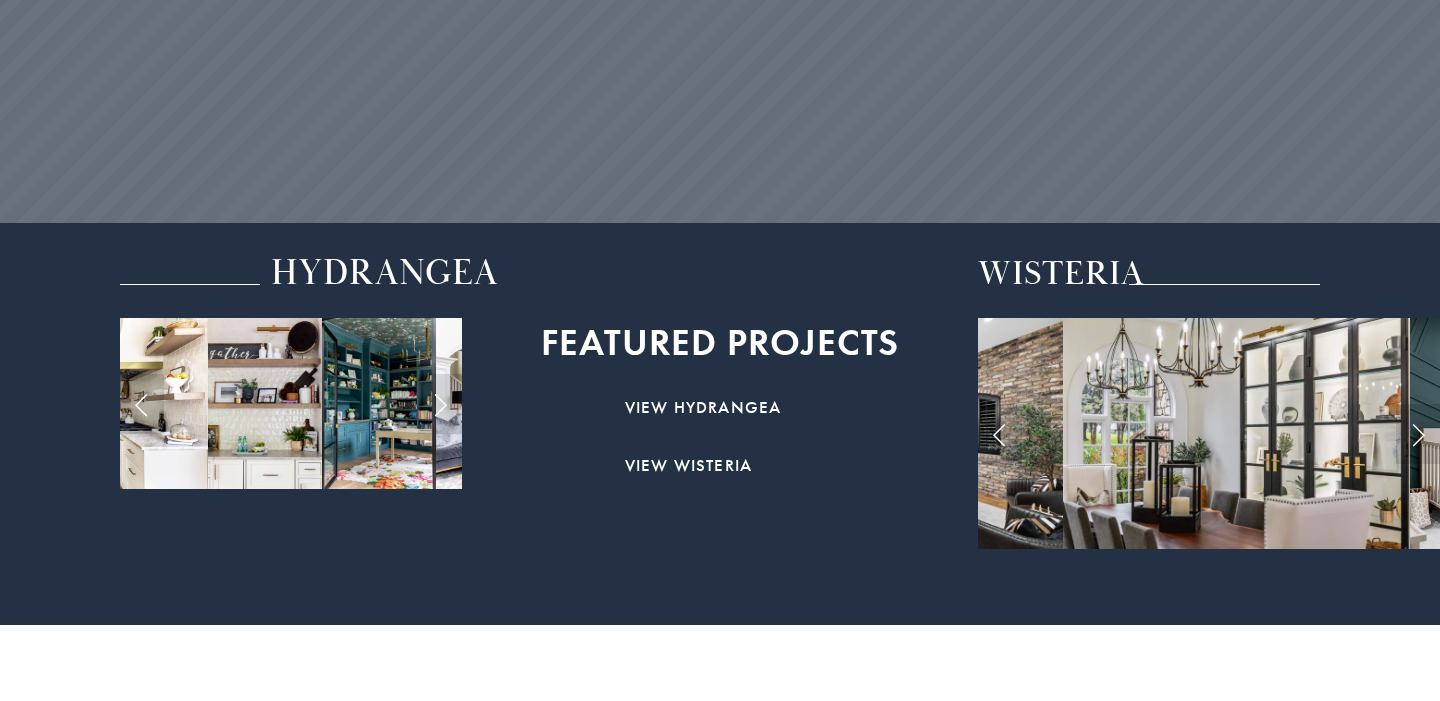 click on "view hydrangea" at bounding box center (703, 407) 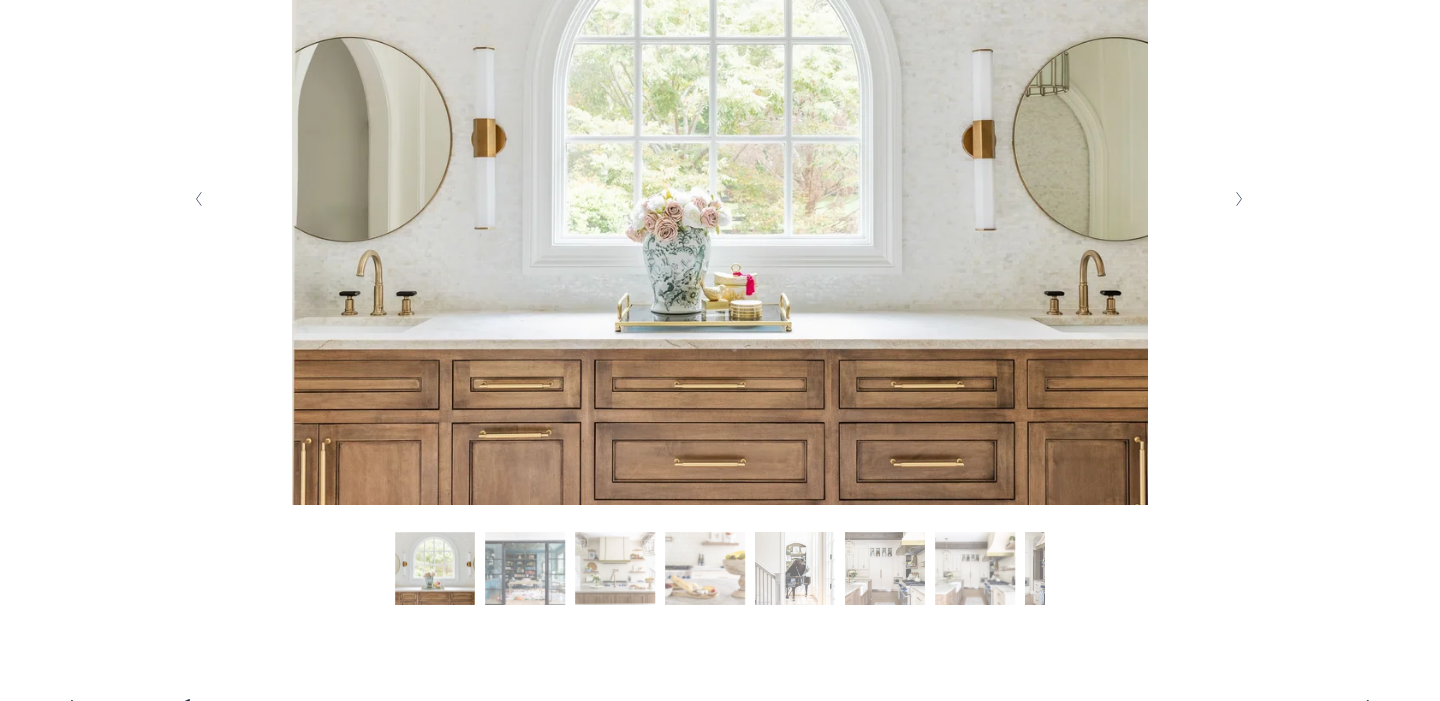 scroll, scrollTop: 545, scrollLeft: 0, axis: vertical 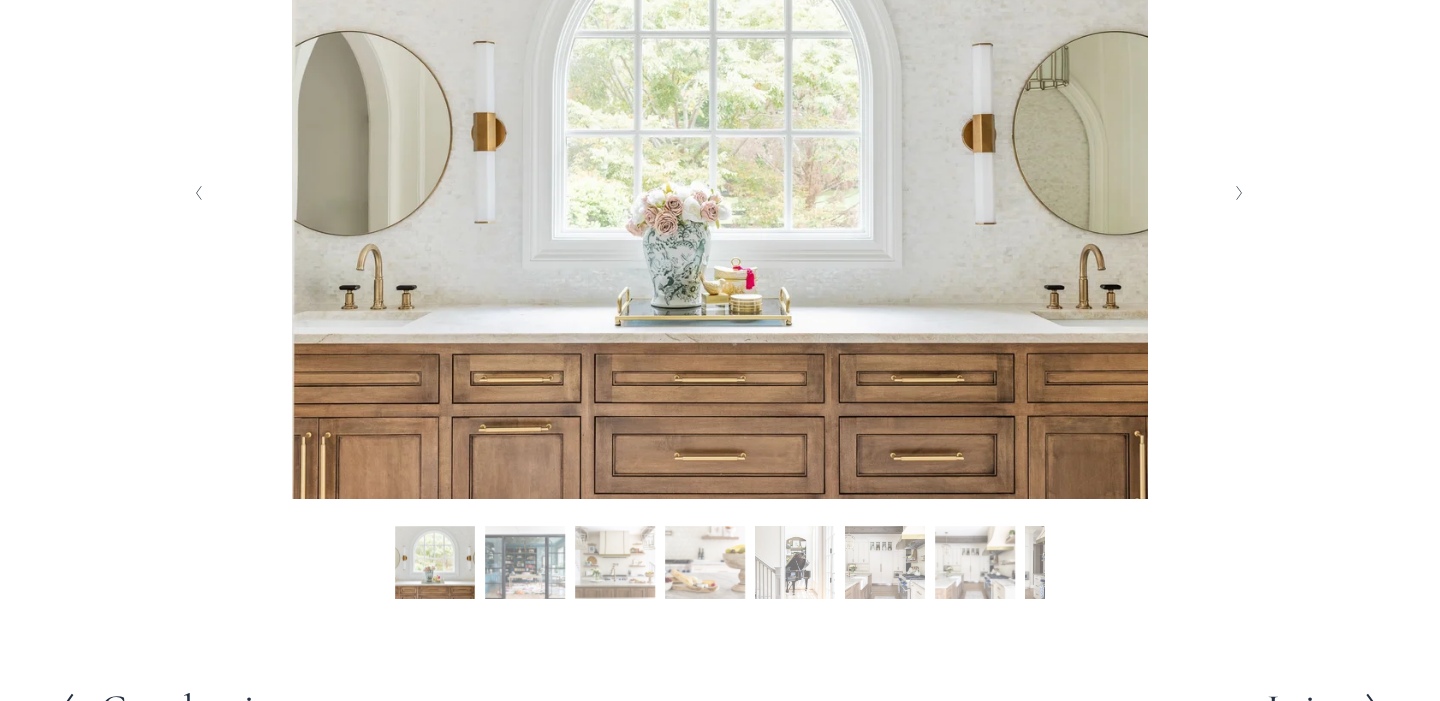click at bounding box center [1239, 193] 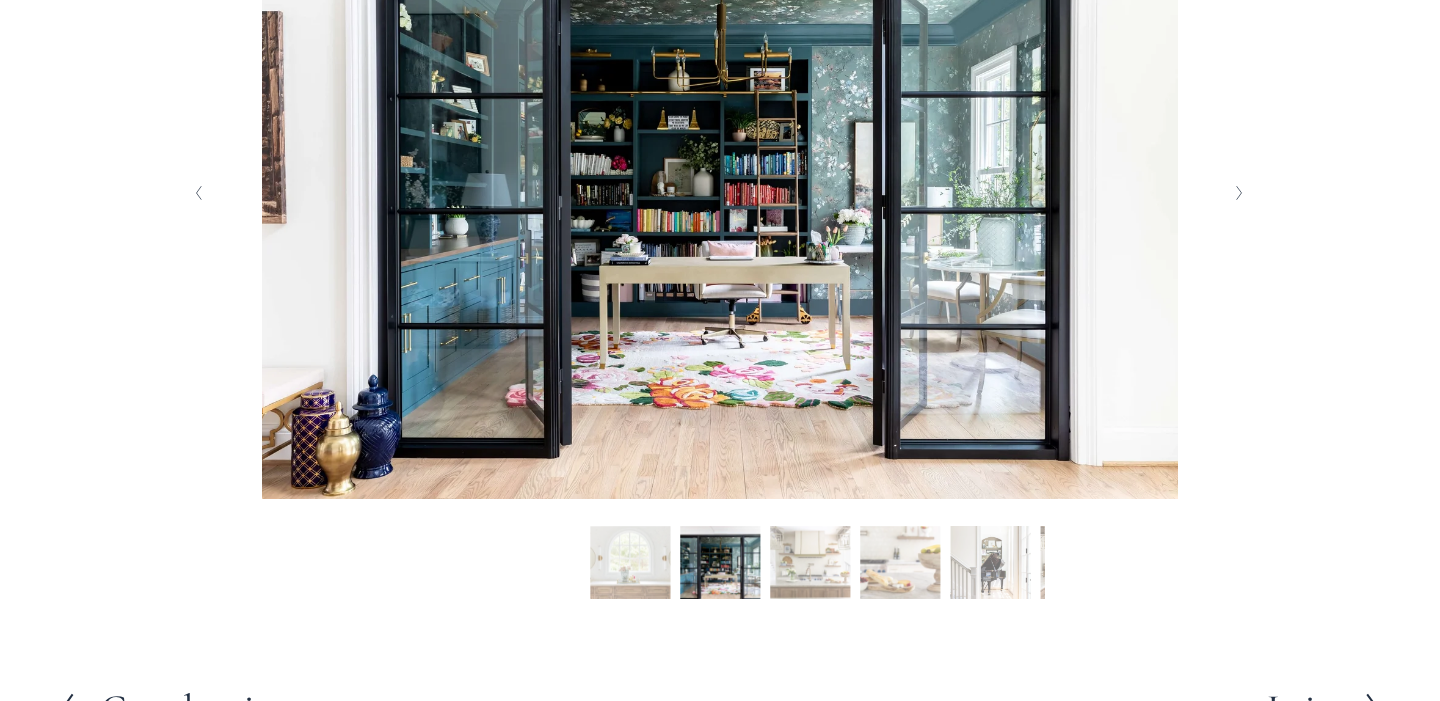 click at bounding box center [1239, 193] 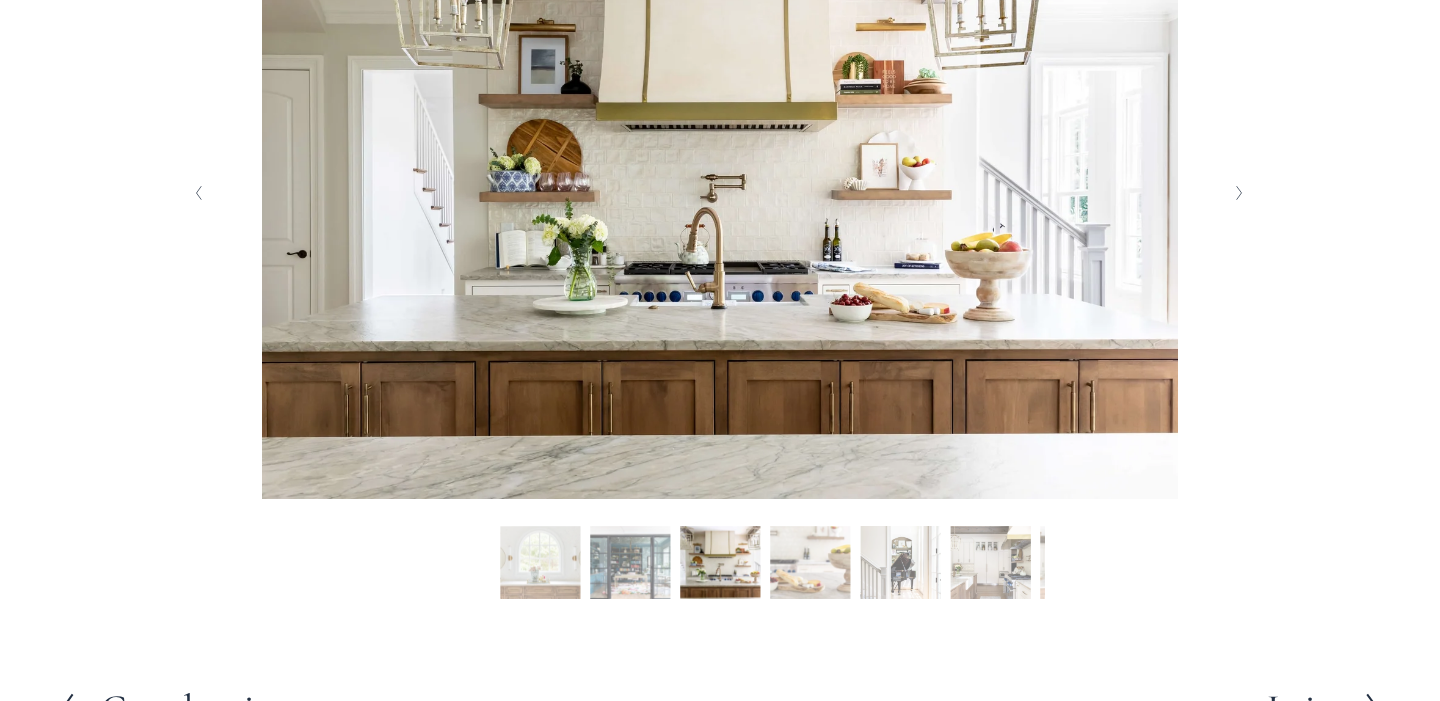 click at bounding box center (1239, 193) 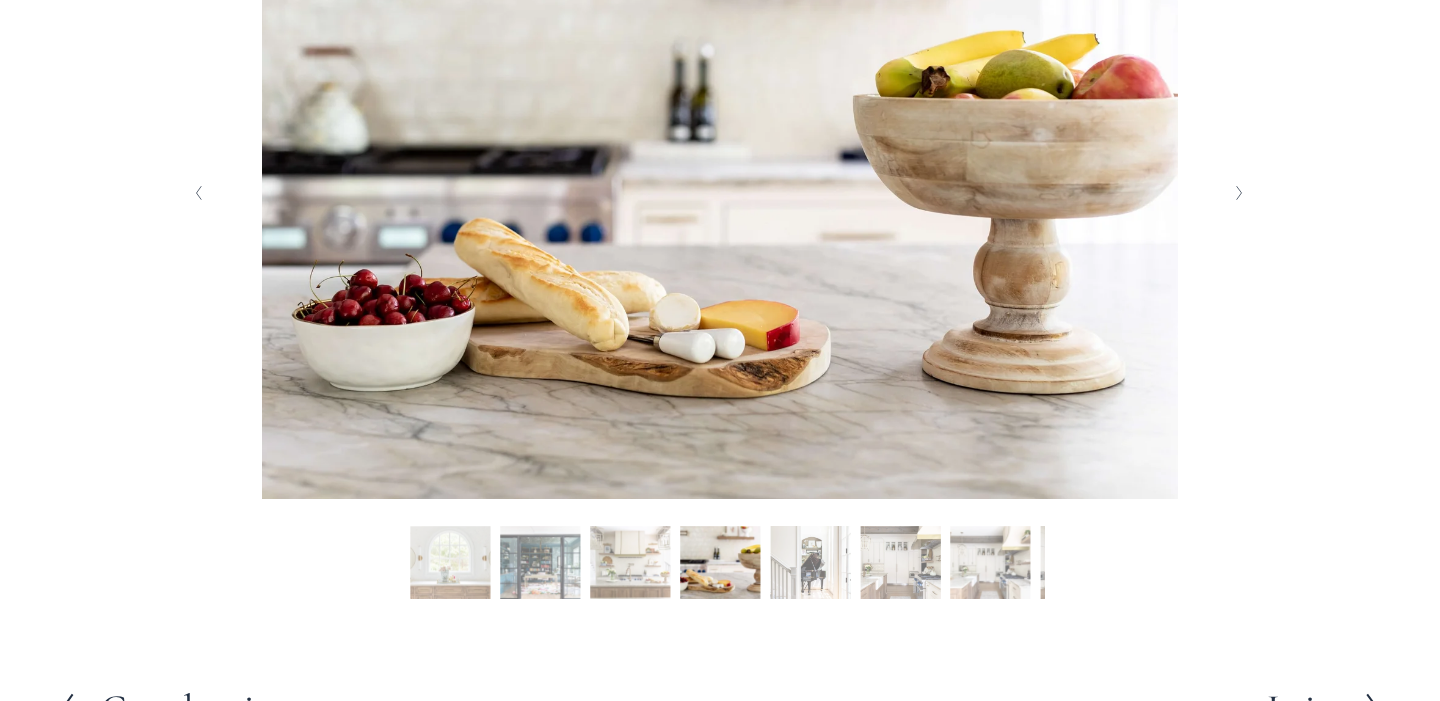 click at bounding box center (1239, 193) 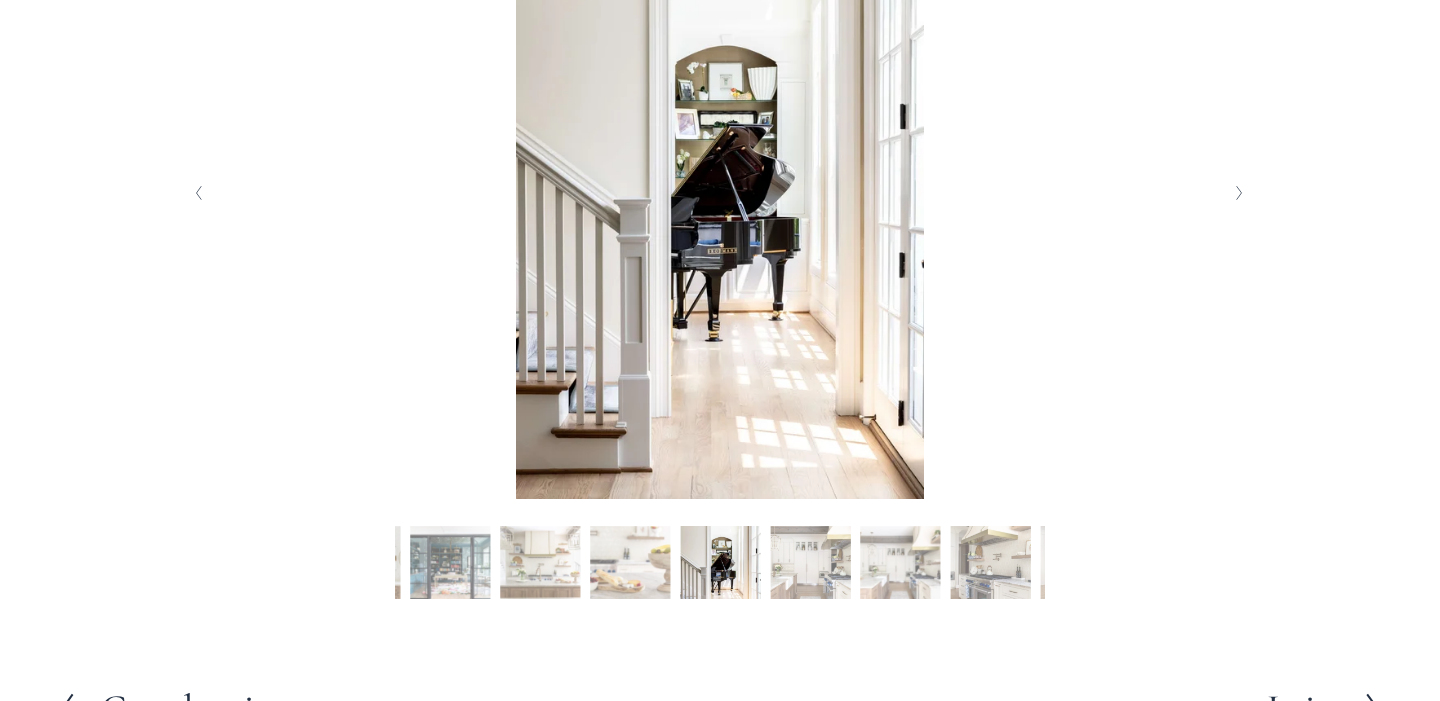 click at bounding box center (1239, 193) 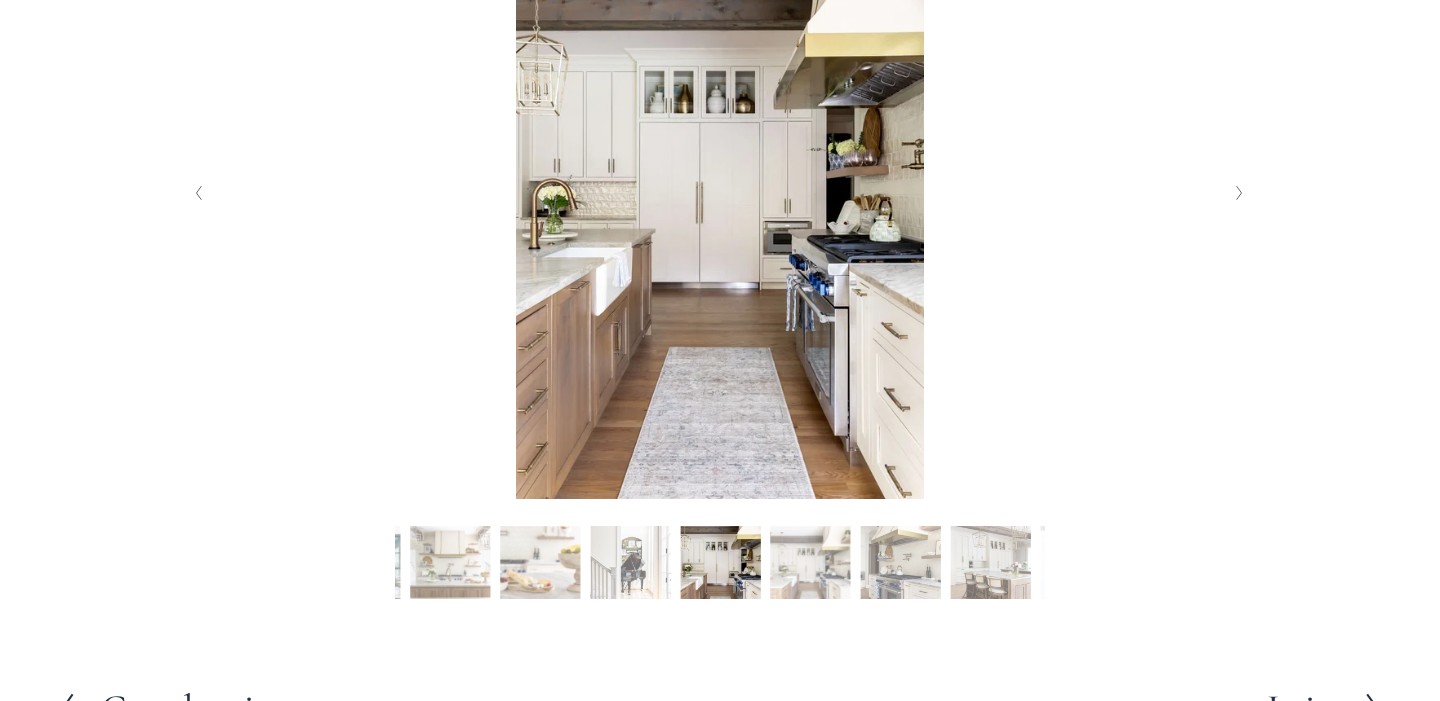 click at bounding box center [1239, 193] 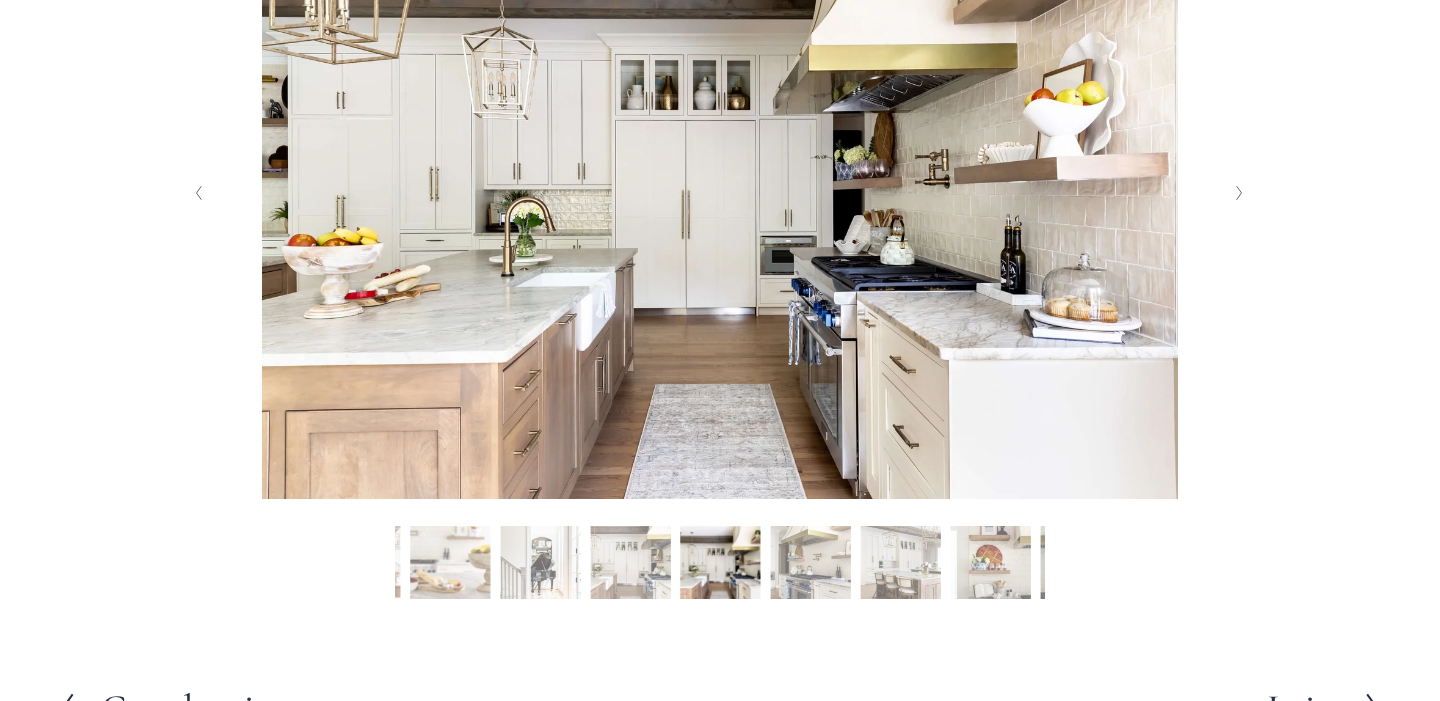 click at bounding box center (1239, 193) 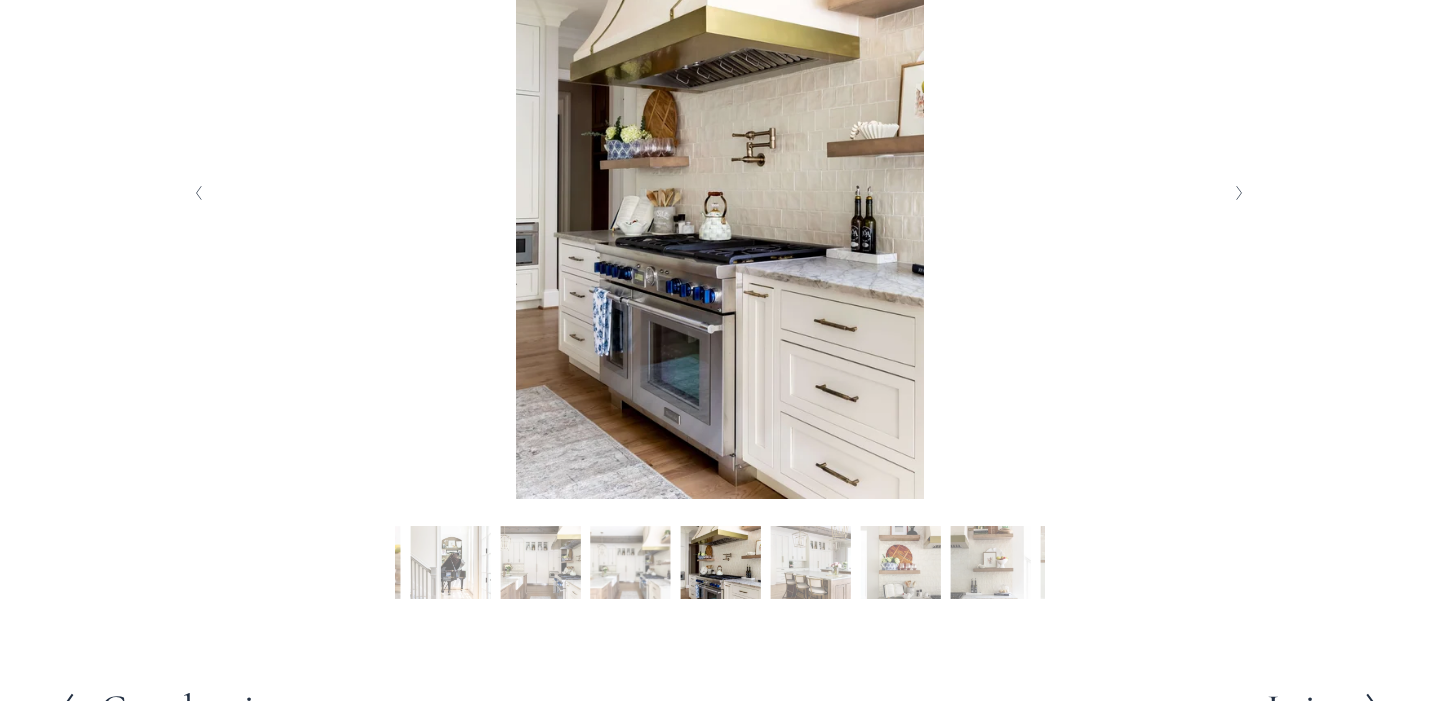 click at bounding box center [1239, 193] 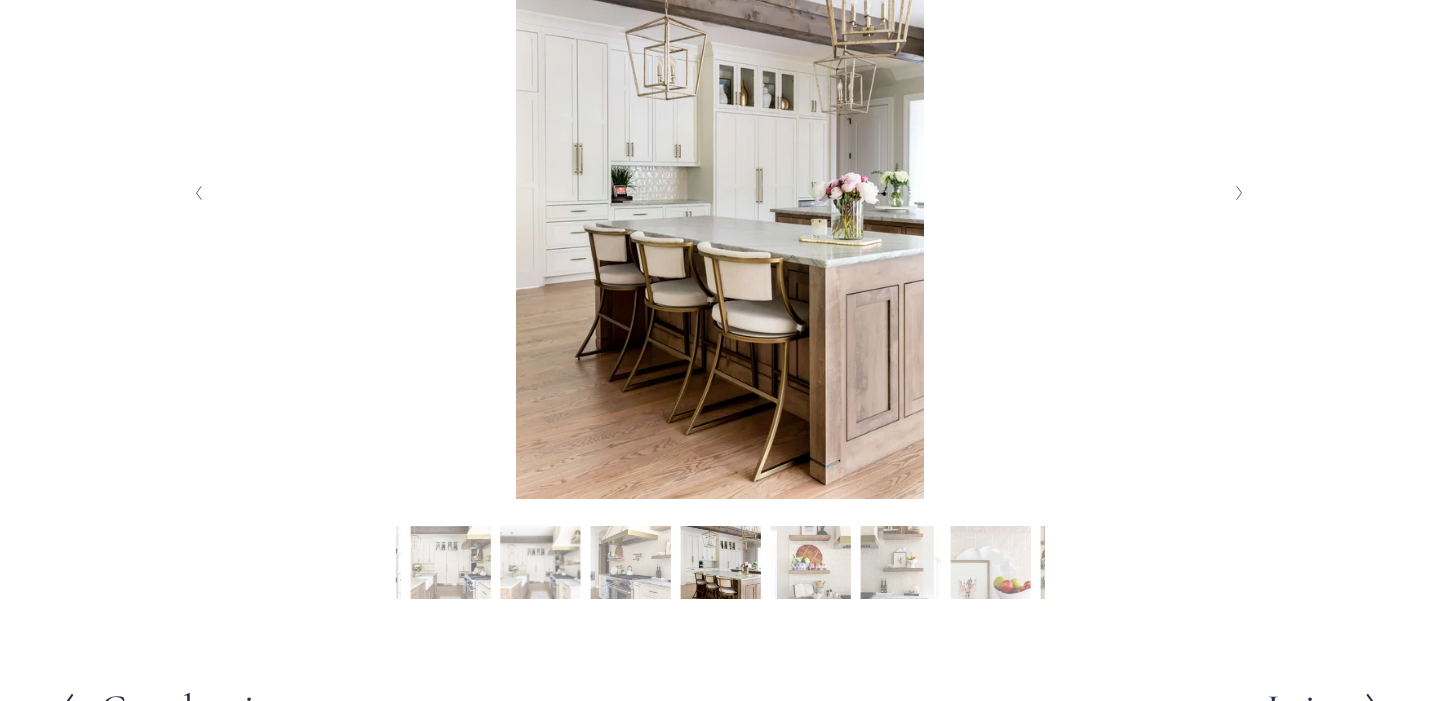 click at bounding box center (1239, 193) 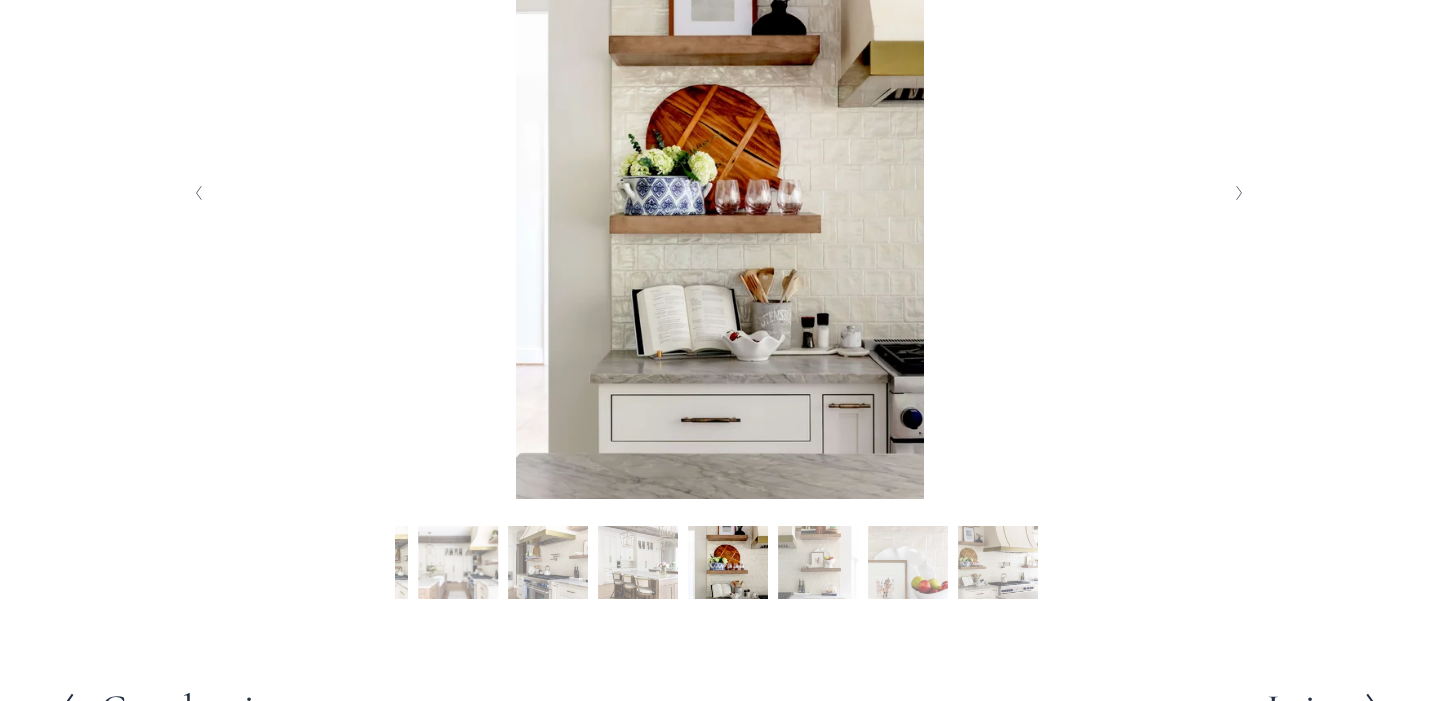 click at bounding box center [1239, 193] 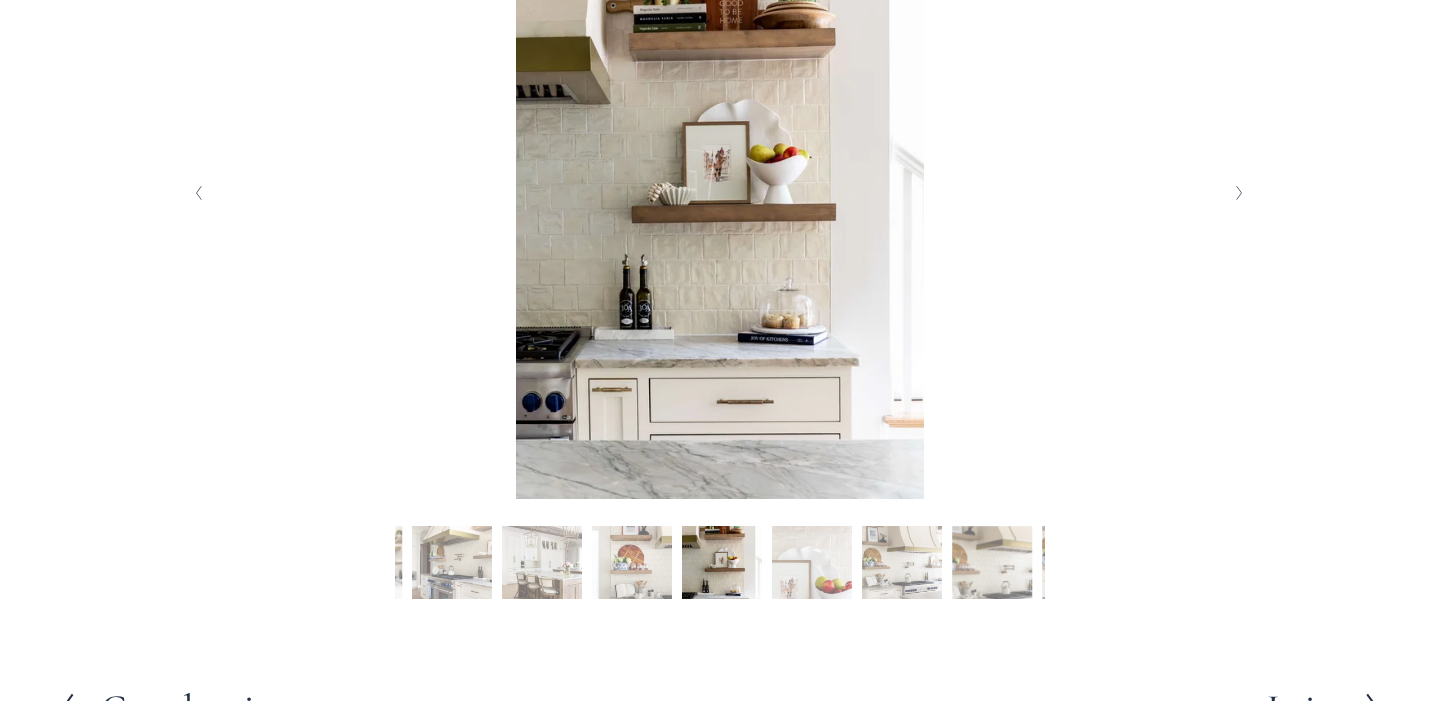 click at bounding box center [1239, 193] 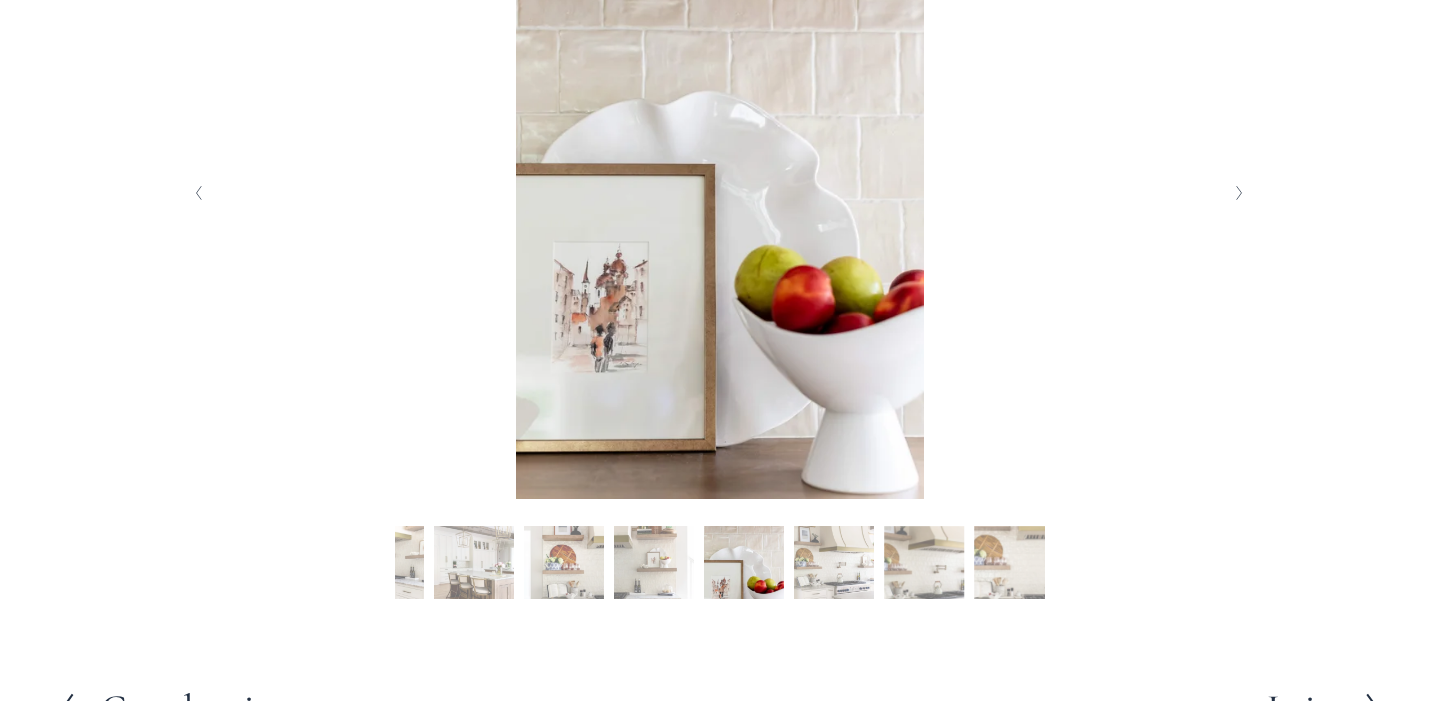 click at bounding box center [1239, 193] 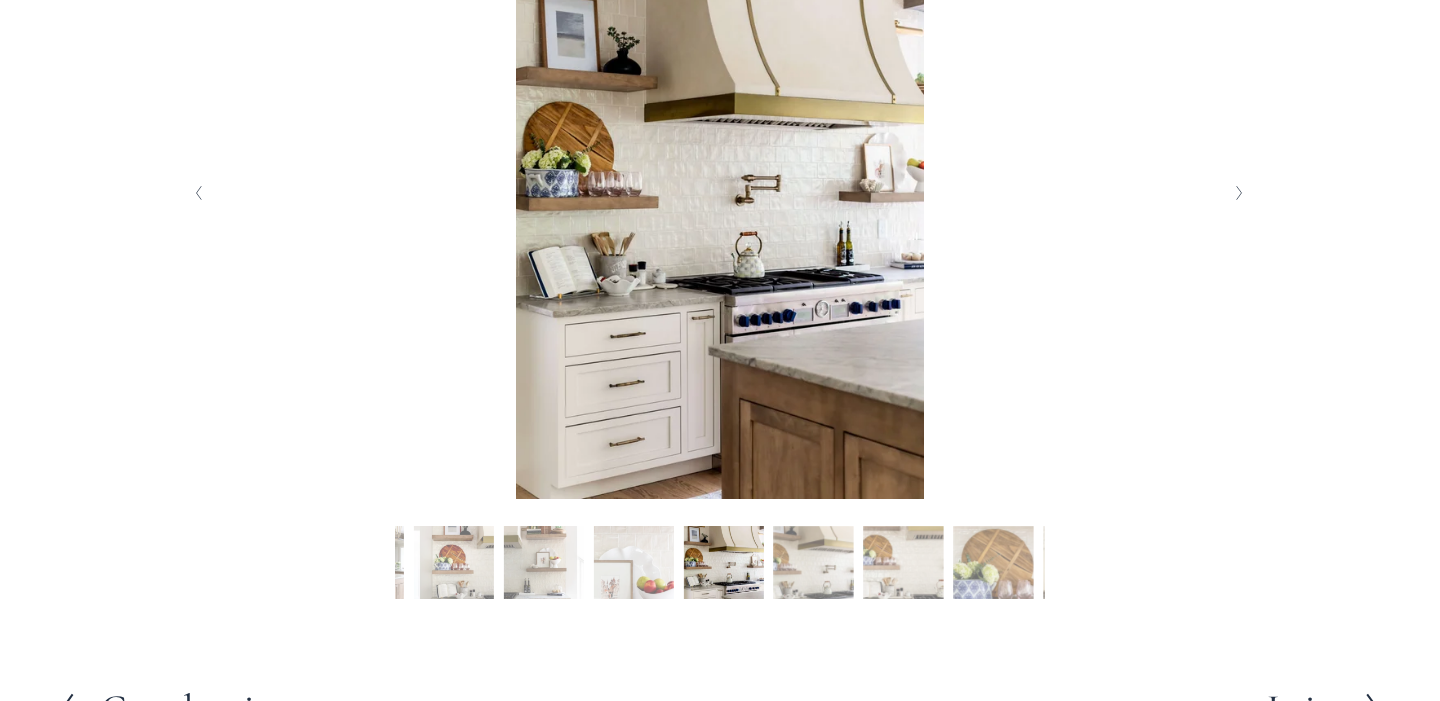 click at bounding box center (1239, 193) 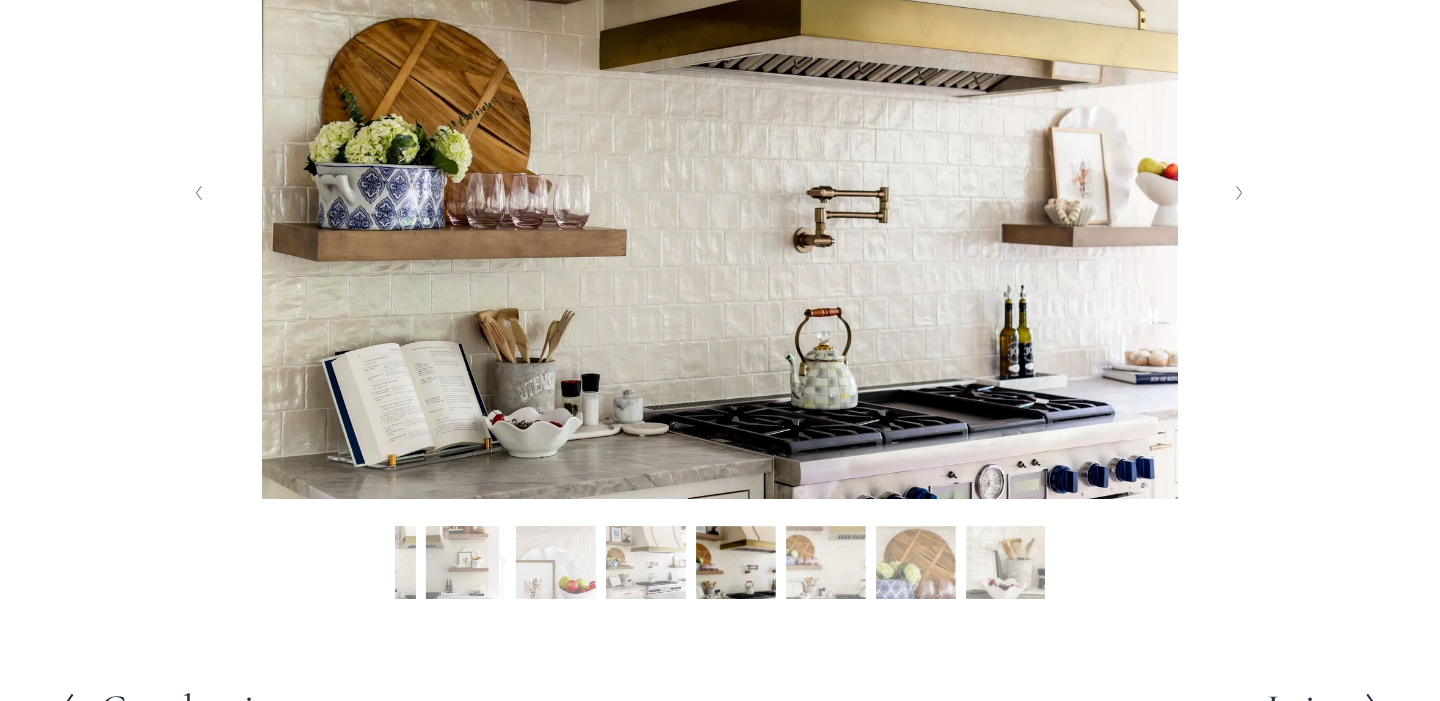 click at bounding box center [1239, 193] 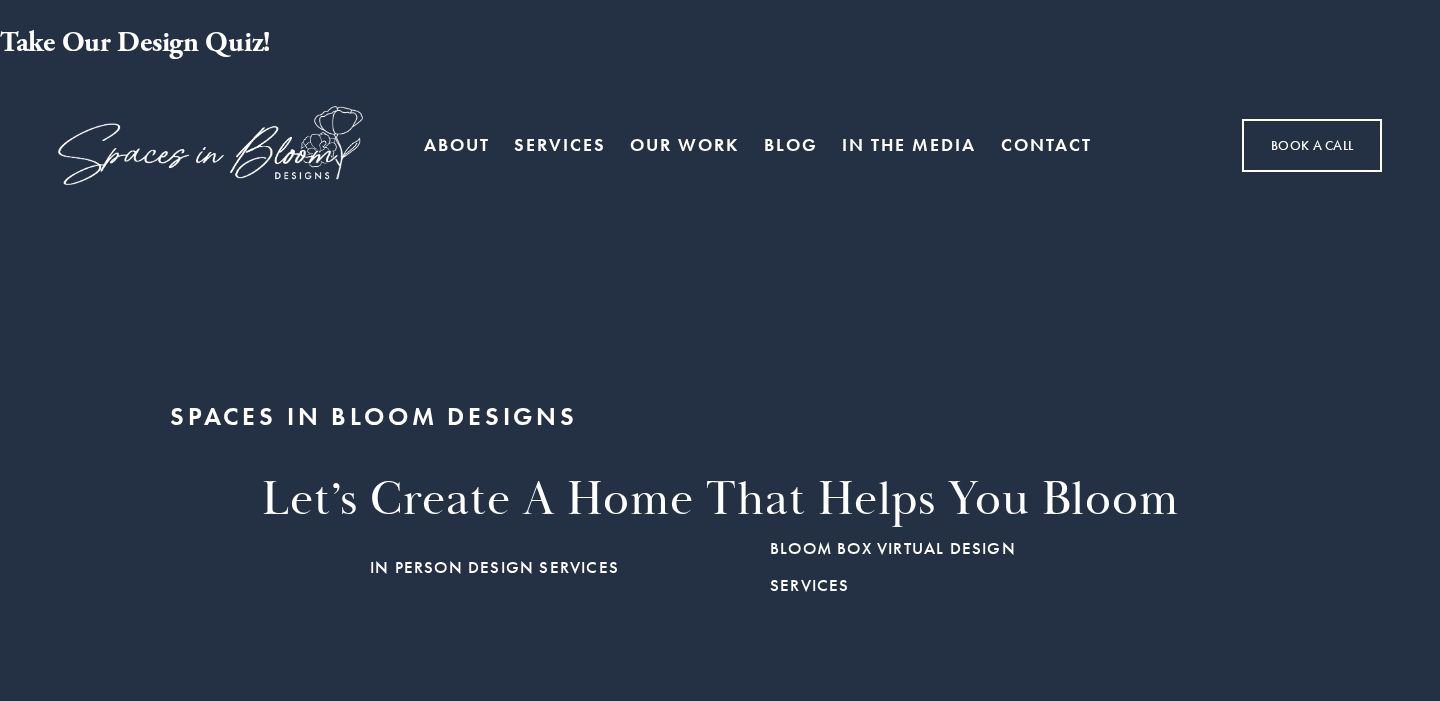 scroll, scrollTop: 0, scrollLeft: 0, axis: both 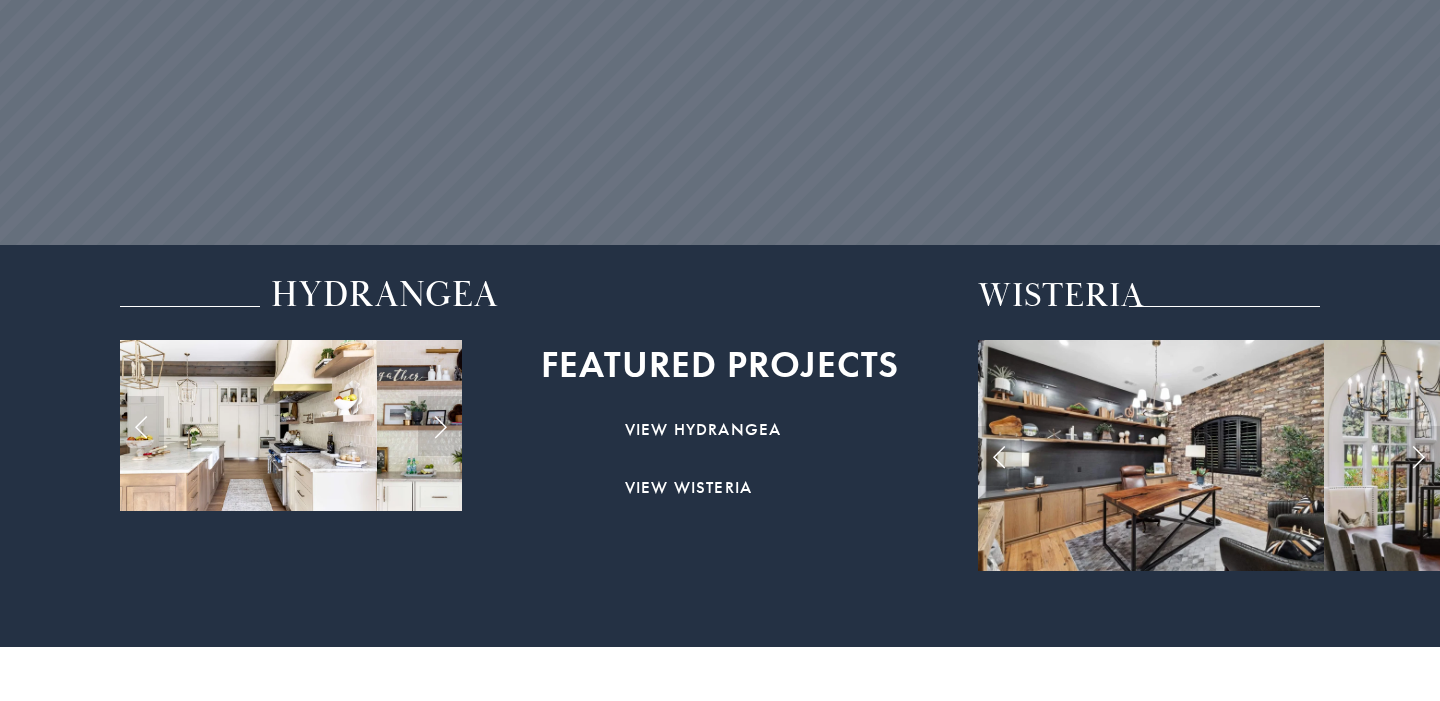 click on "view wisteria" at bounding box center (689, 487) 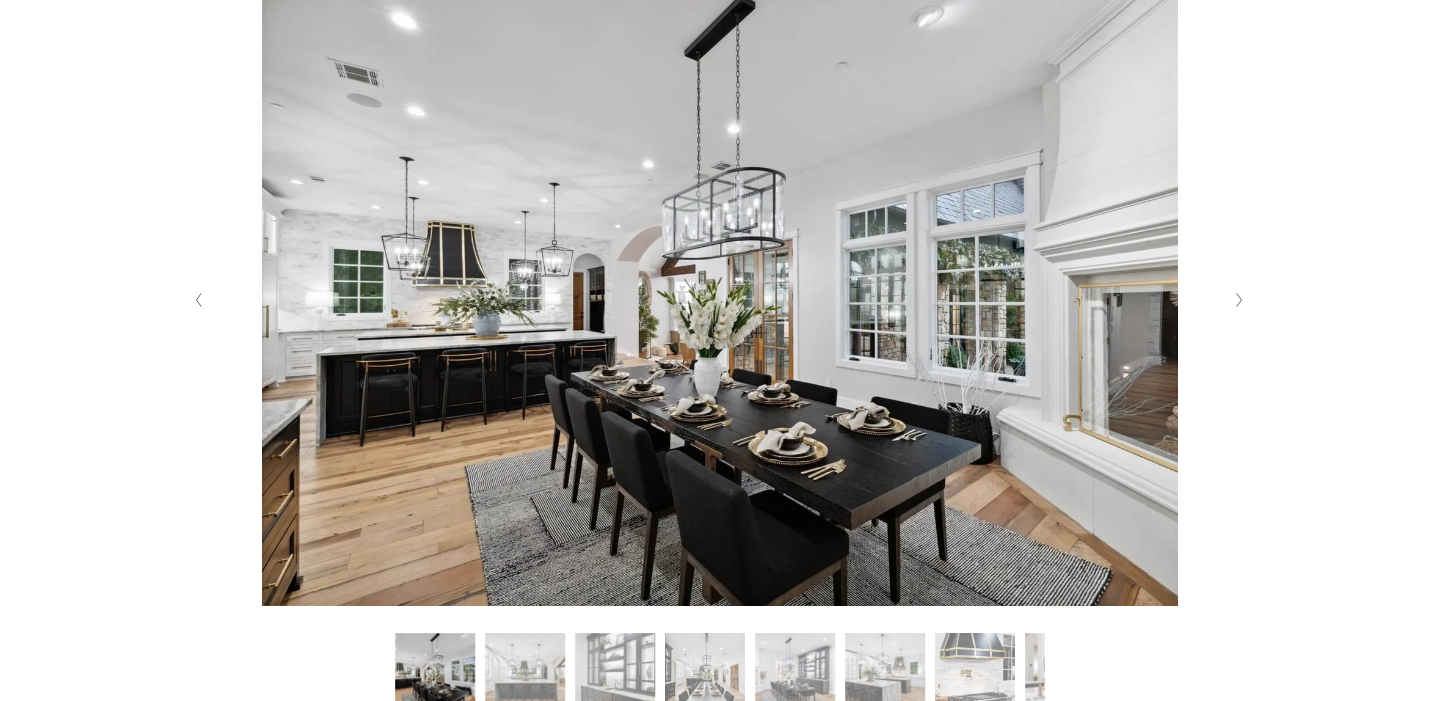 scroll, scrollTop: 440, scrollLeft: 0, axis: vertical 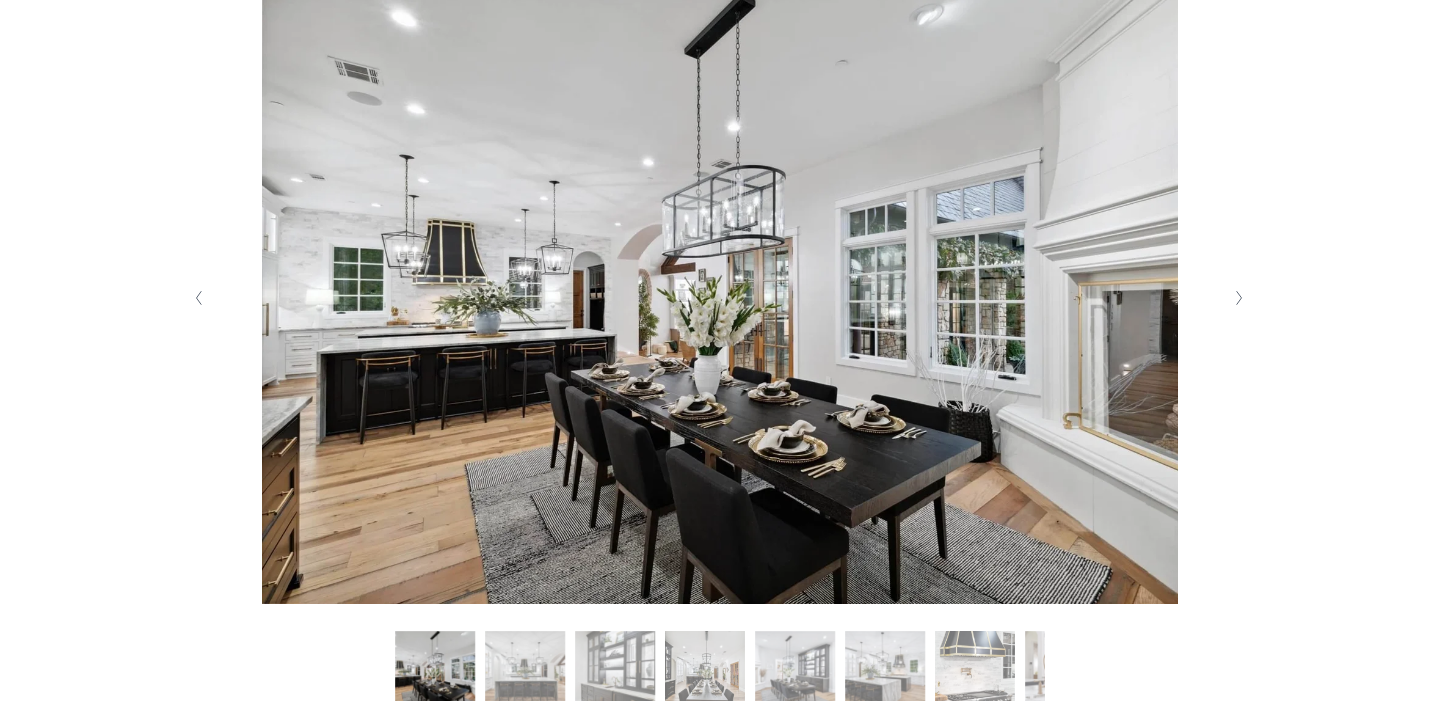 click at bounding box center (1240, 298) 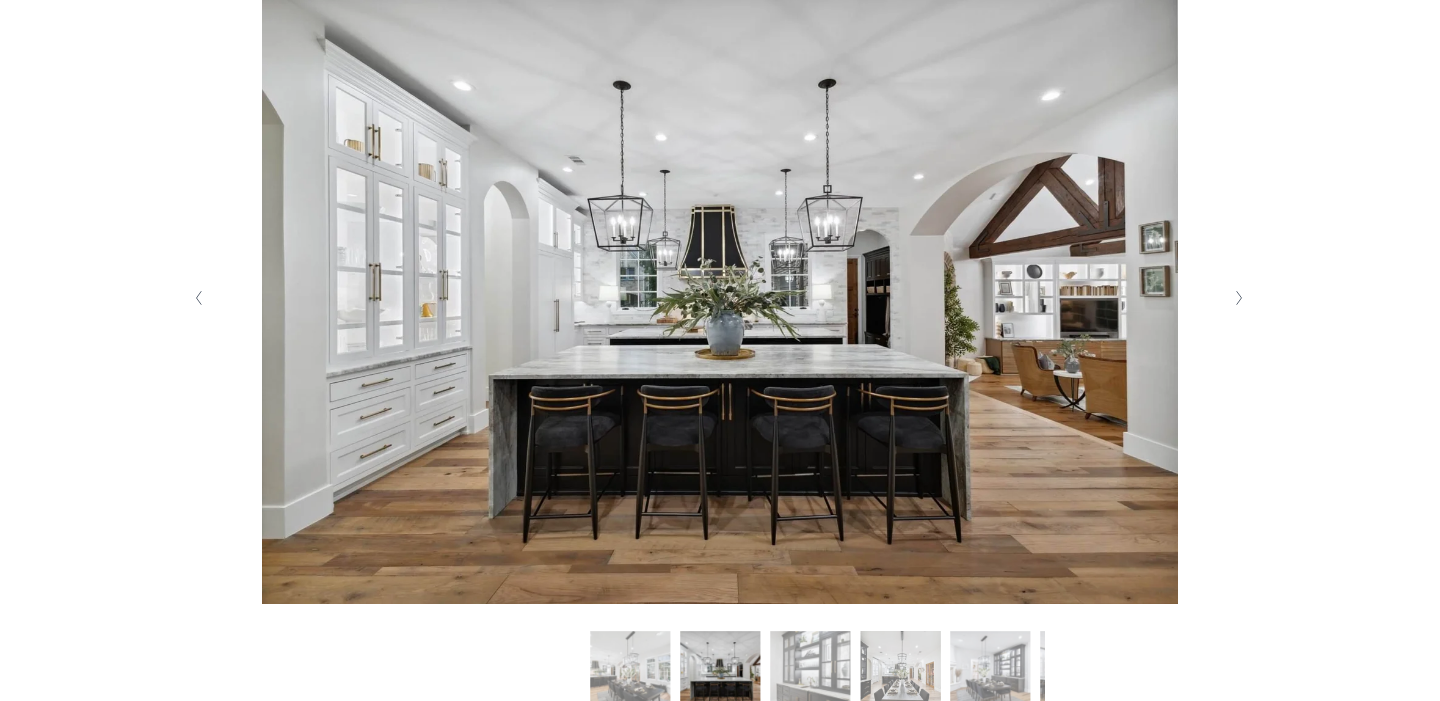 click at bounding box center (1239, 298) 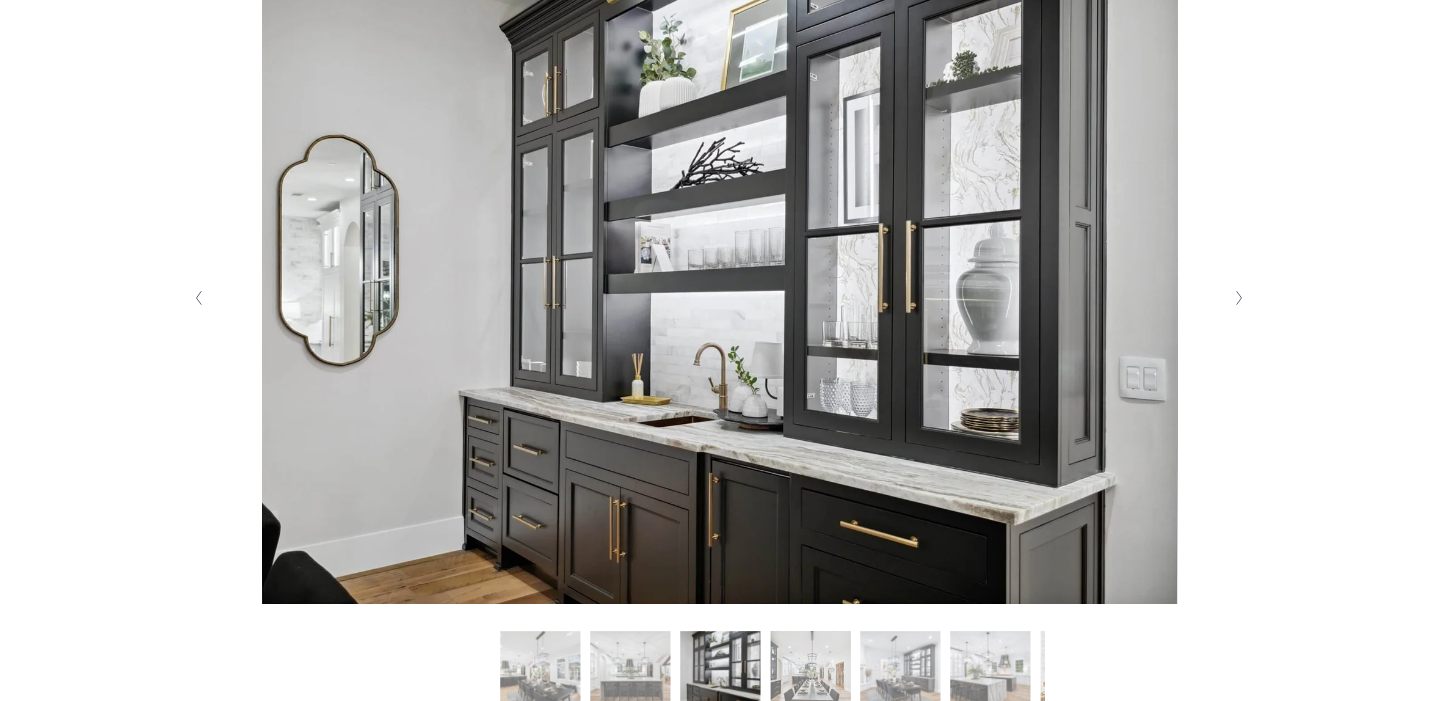 click at bounding box center [1239, 298] 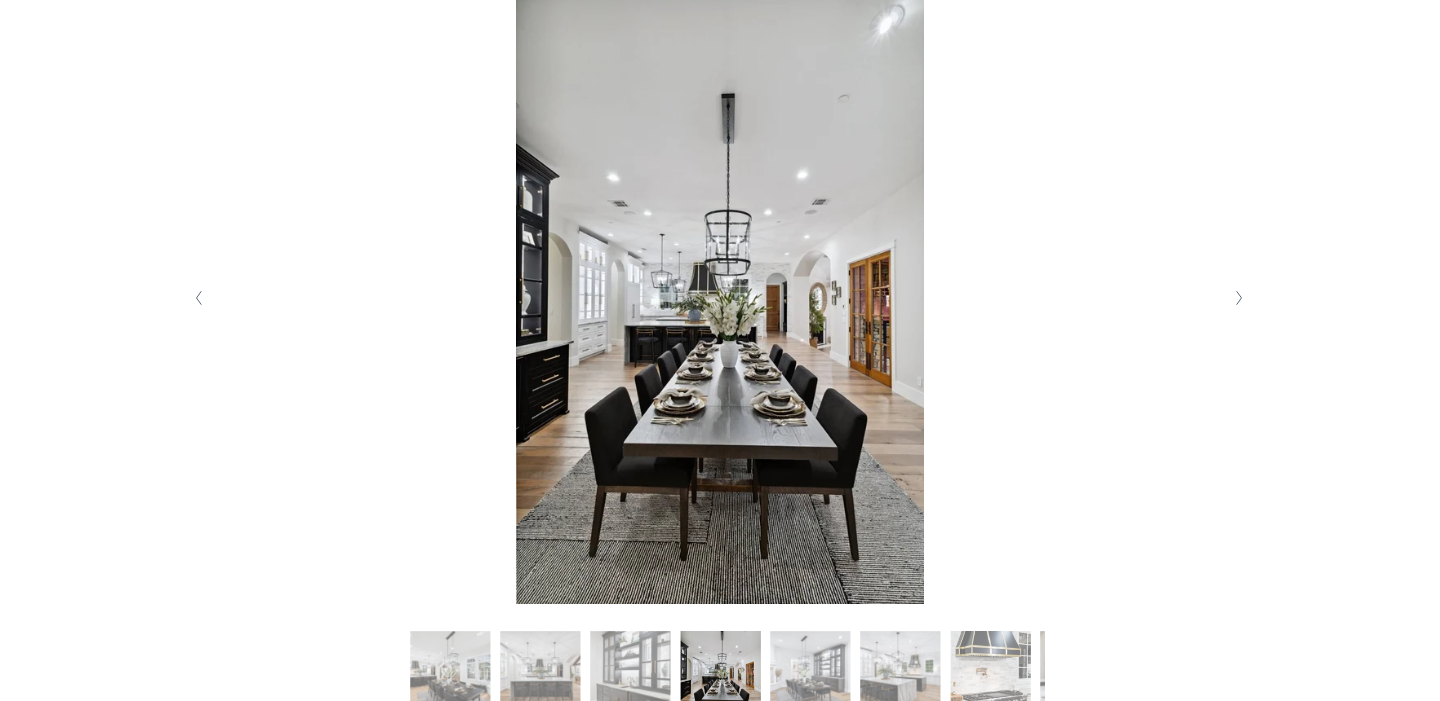 click at bounding box center (1239, 298) 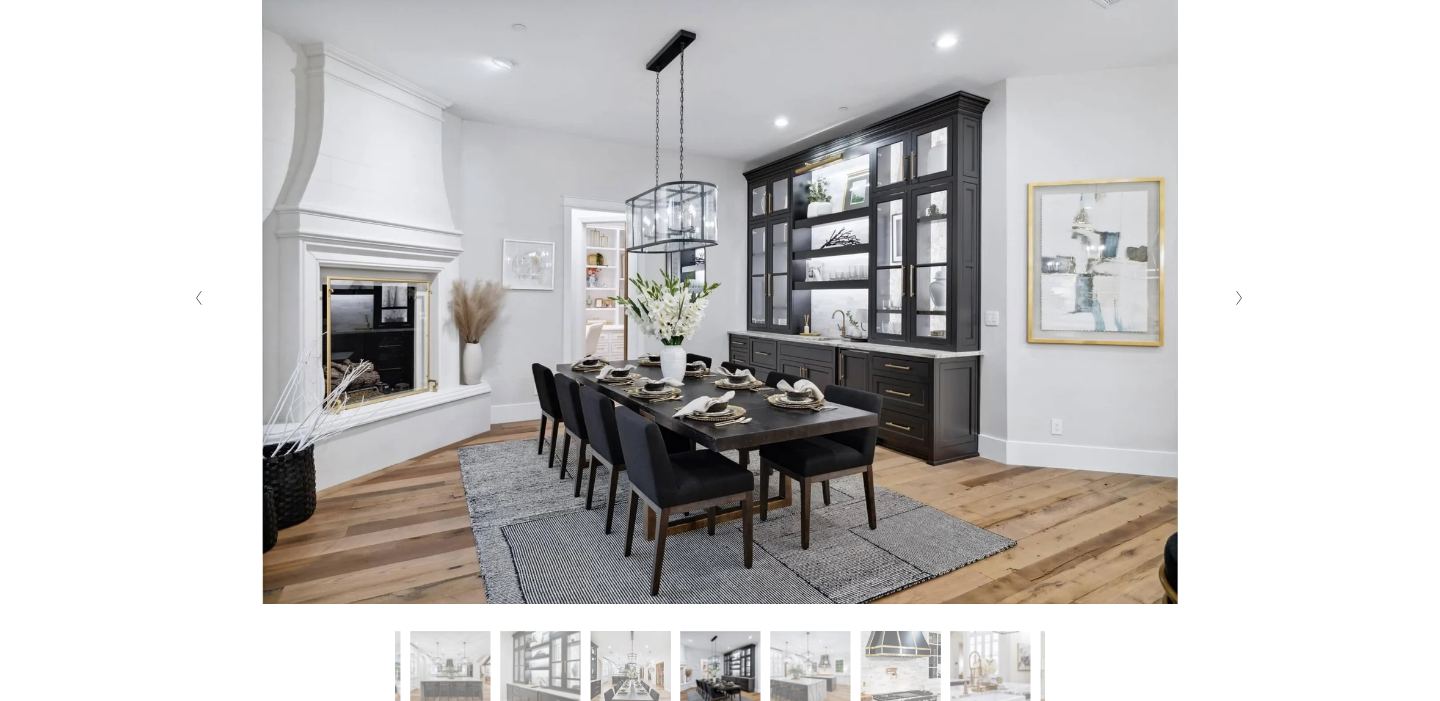 click at bounding box center [1239, 298] 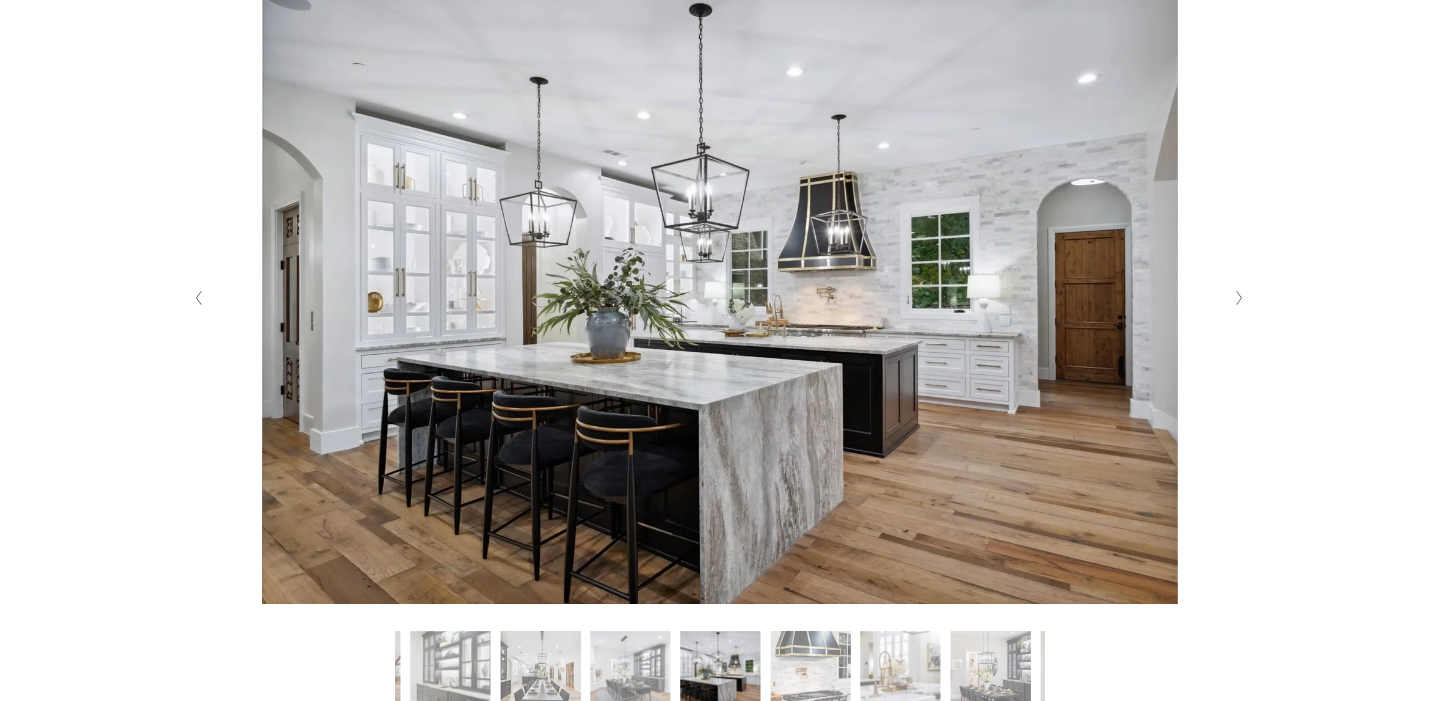 click at bounding box center (1239, 298) 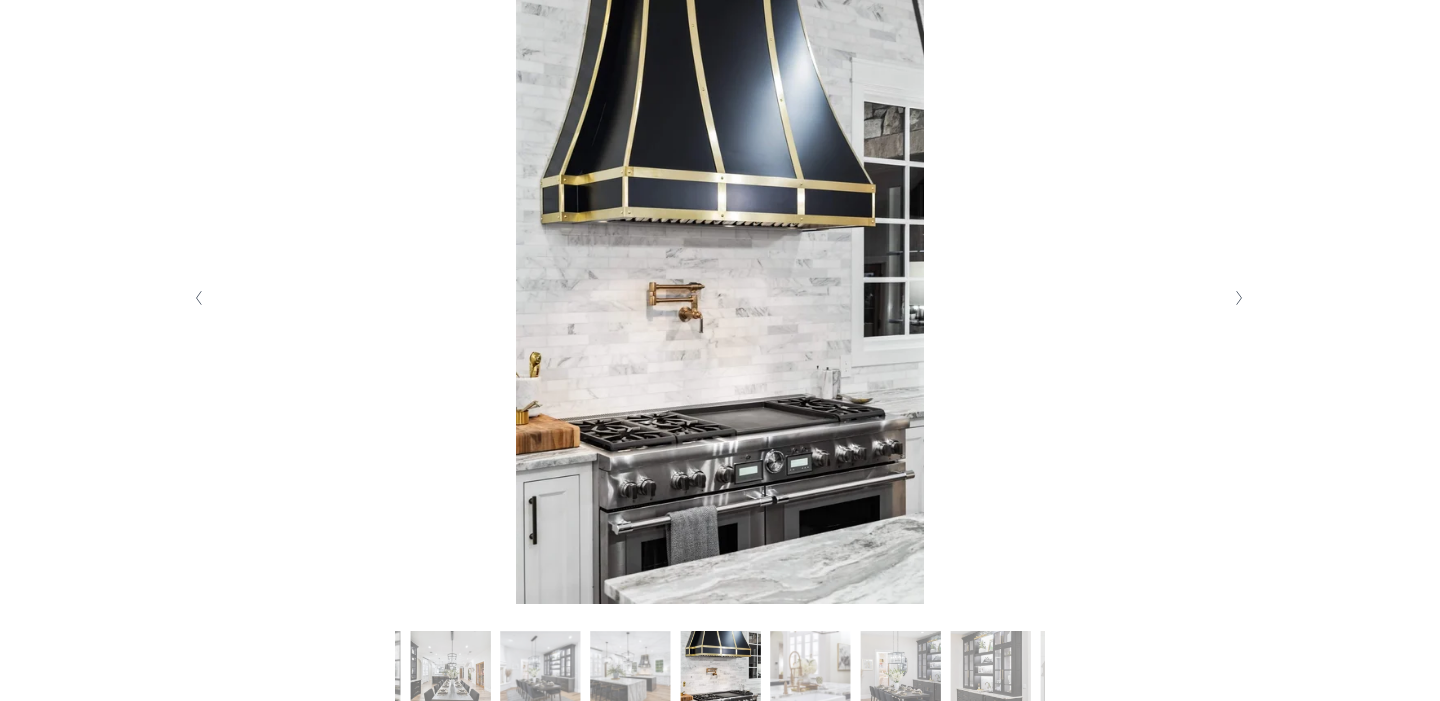 click at bounding box center (1239, 298) 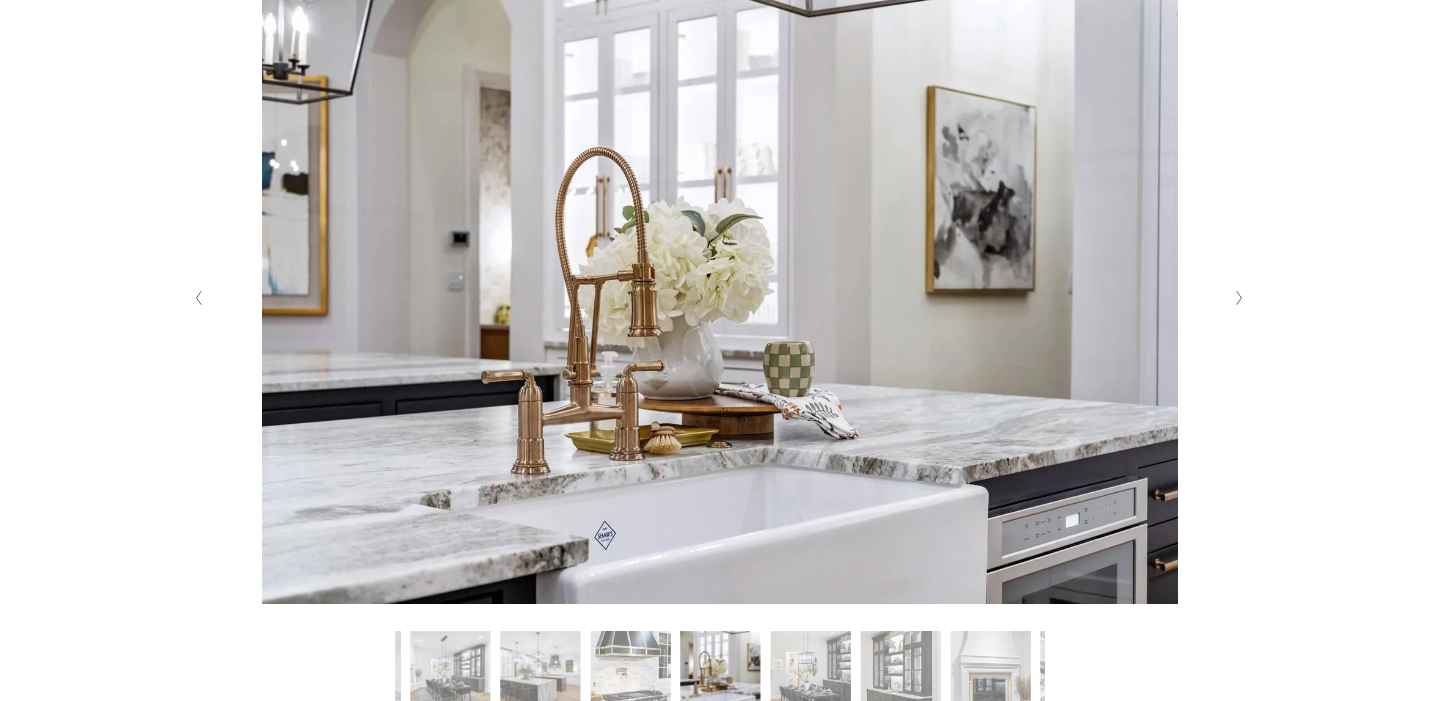 click at bounding box center (1239, 298) 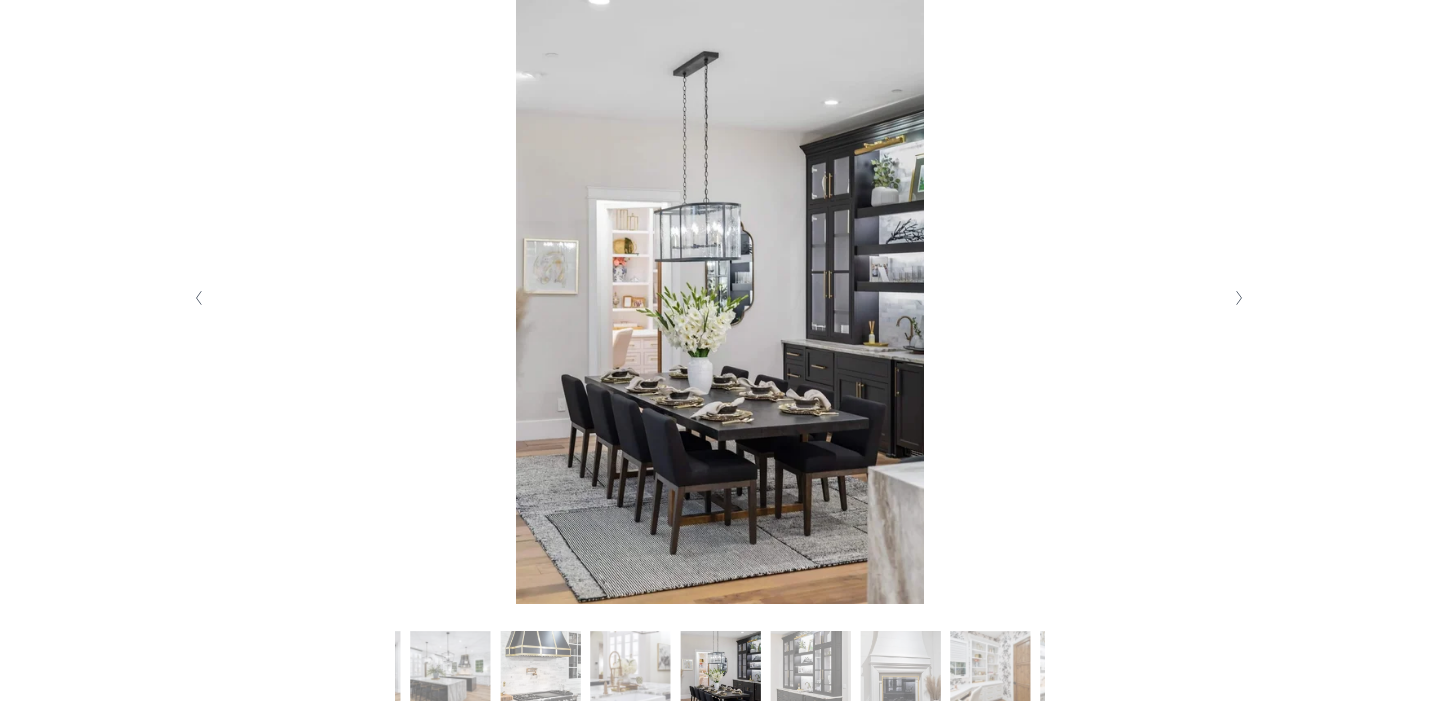 click at bounding box center (1239, 298) 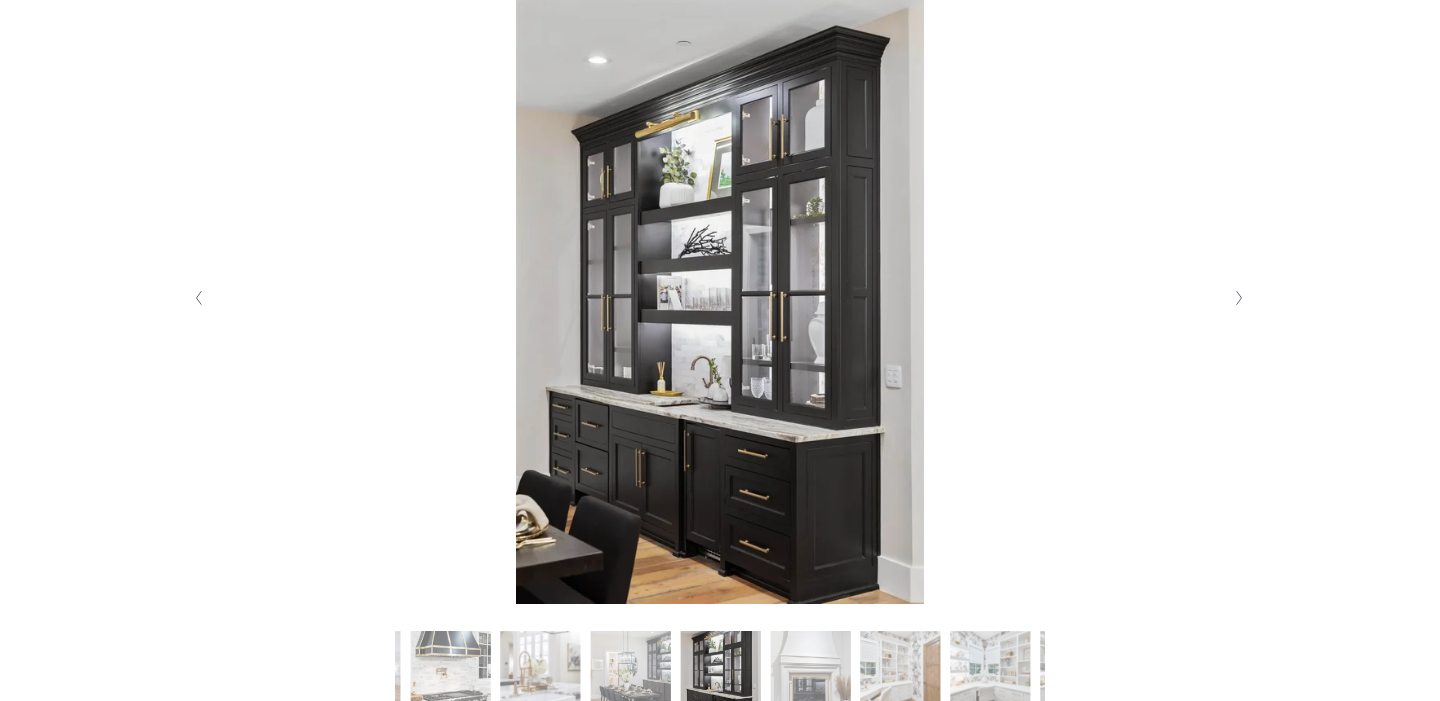 click at bounding box center (1239, 298) 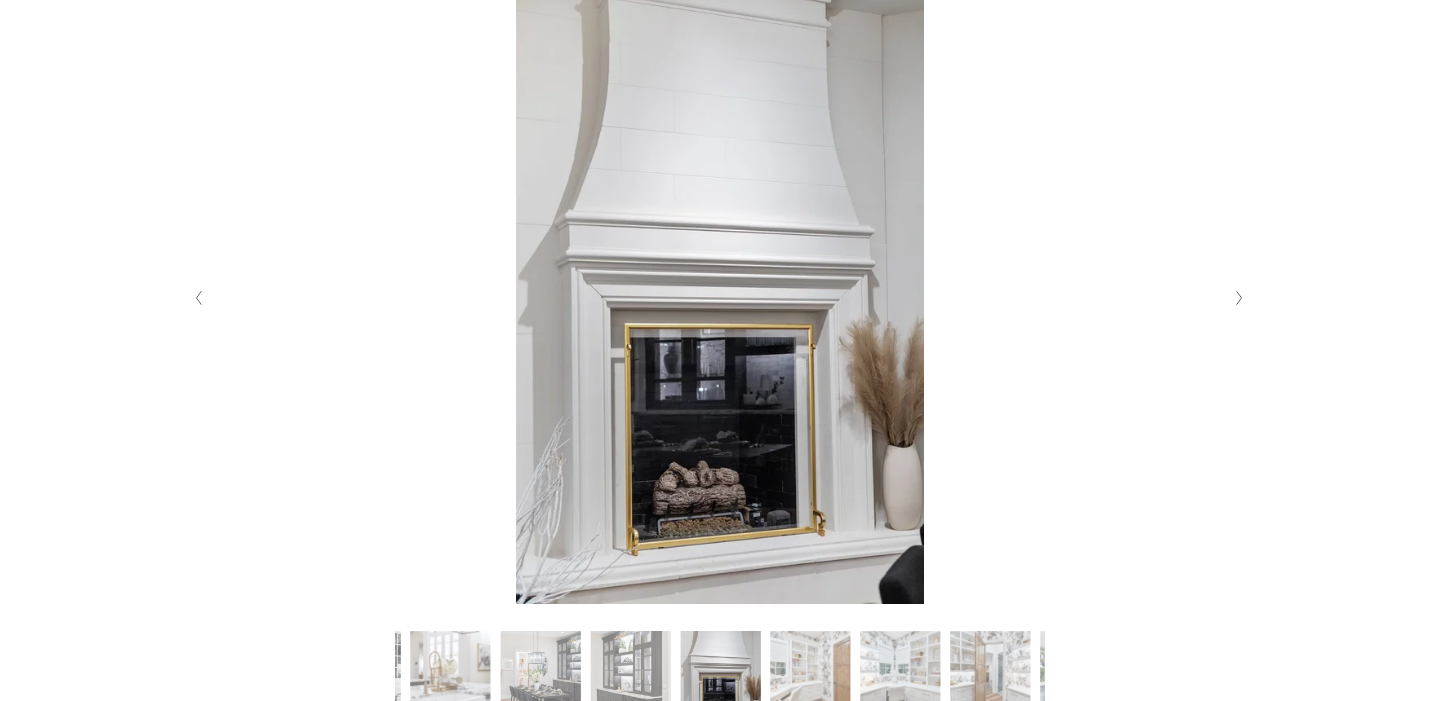 click at bounding box center (1239, 298) 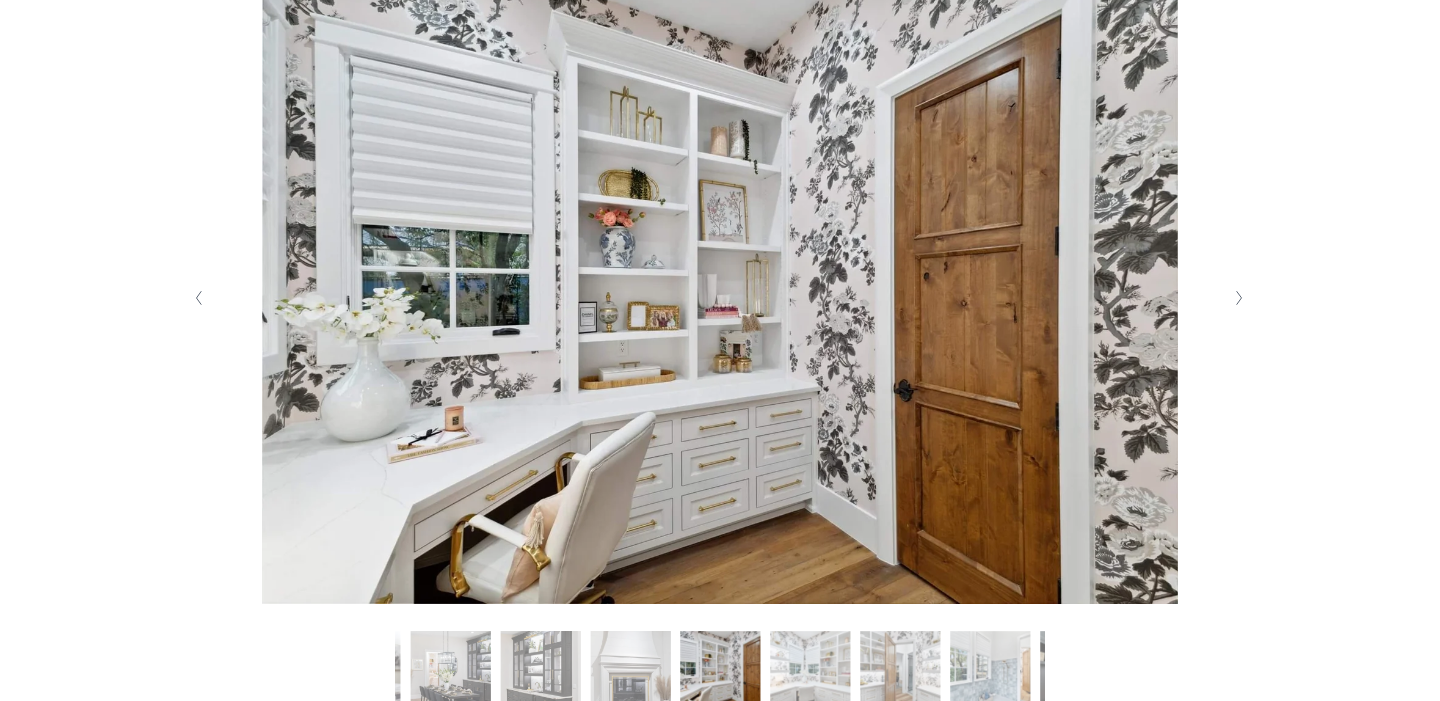 click at bounding box center [1239, 298] 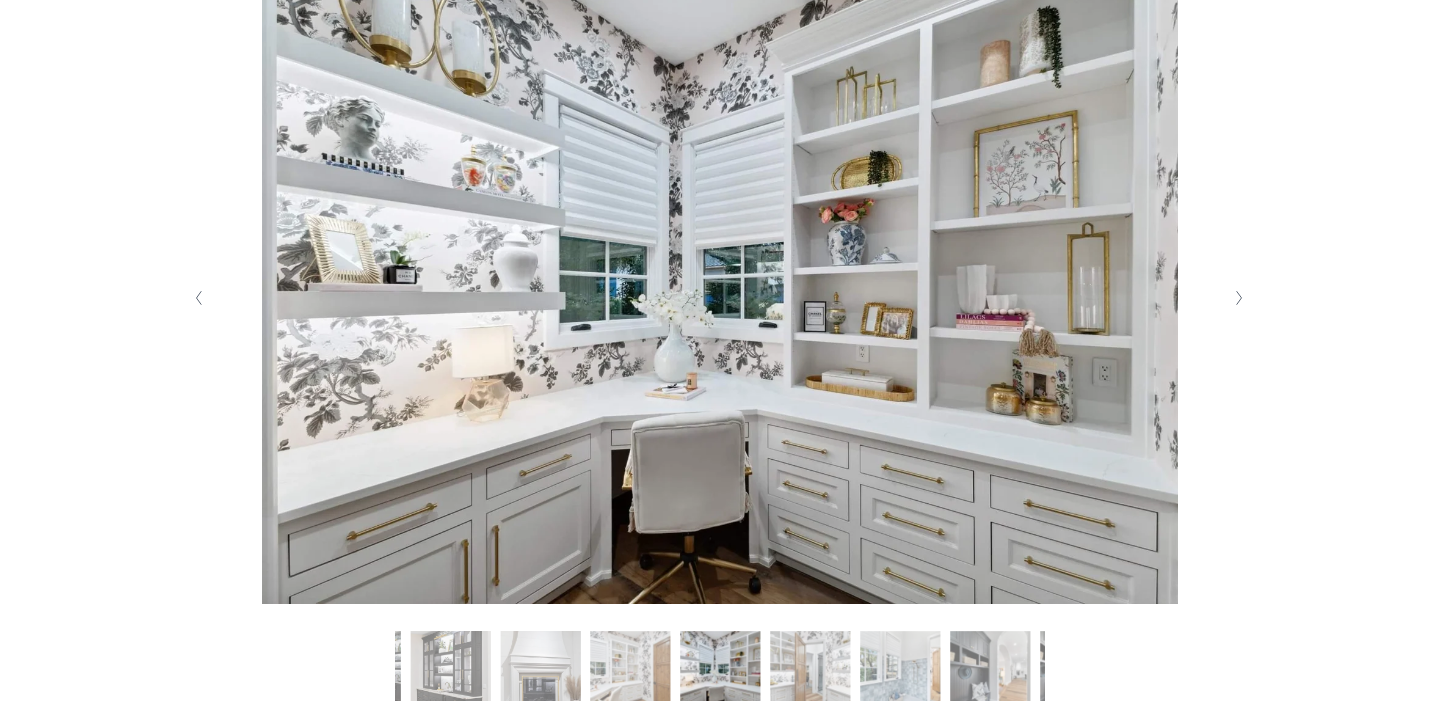 click at bounding box center (1239, 298) 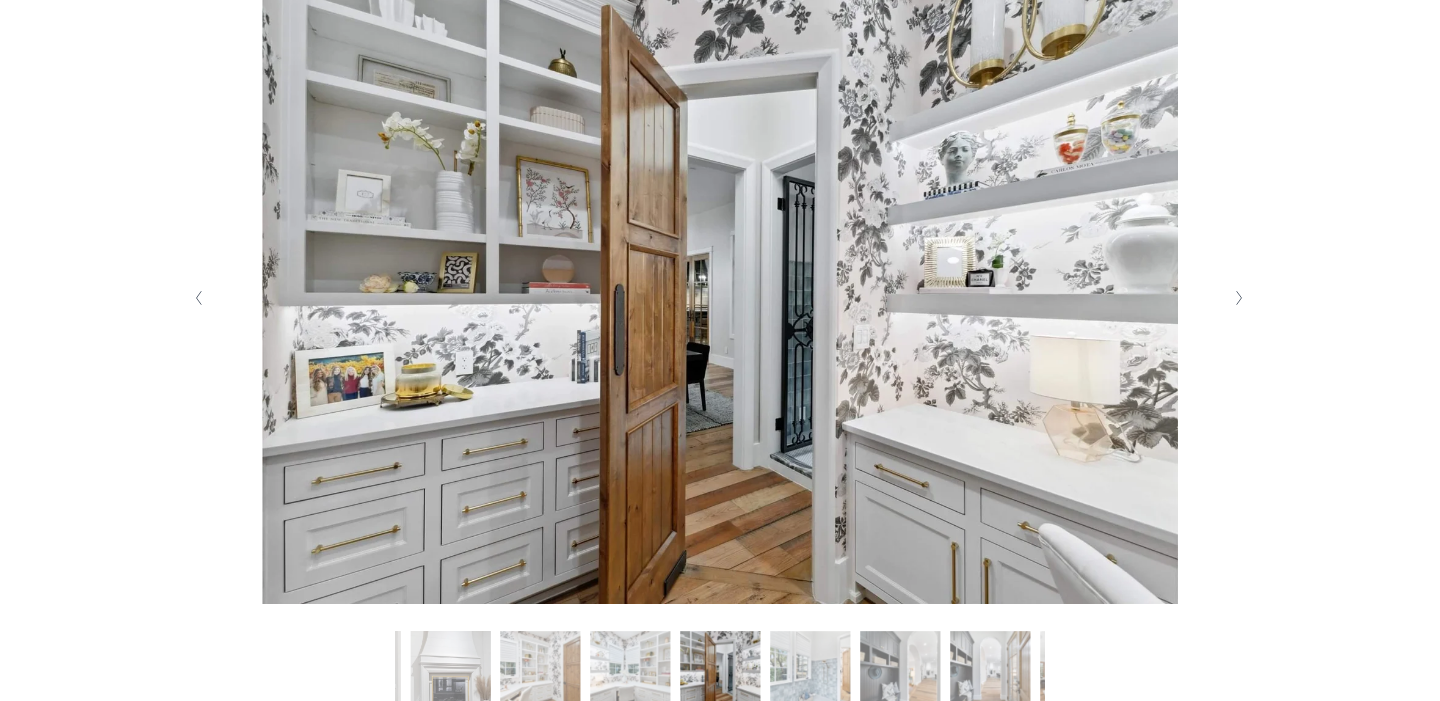 click at bounding box center (1239, 298) 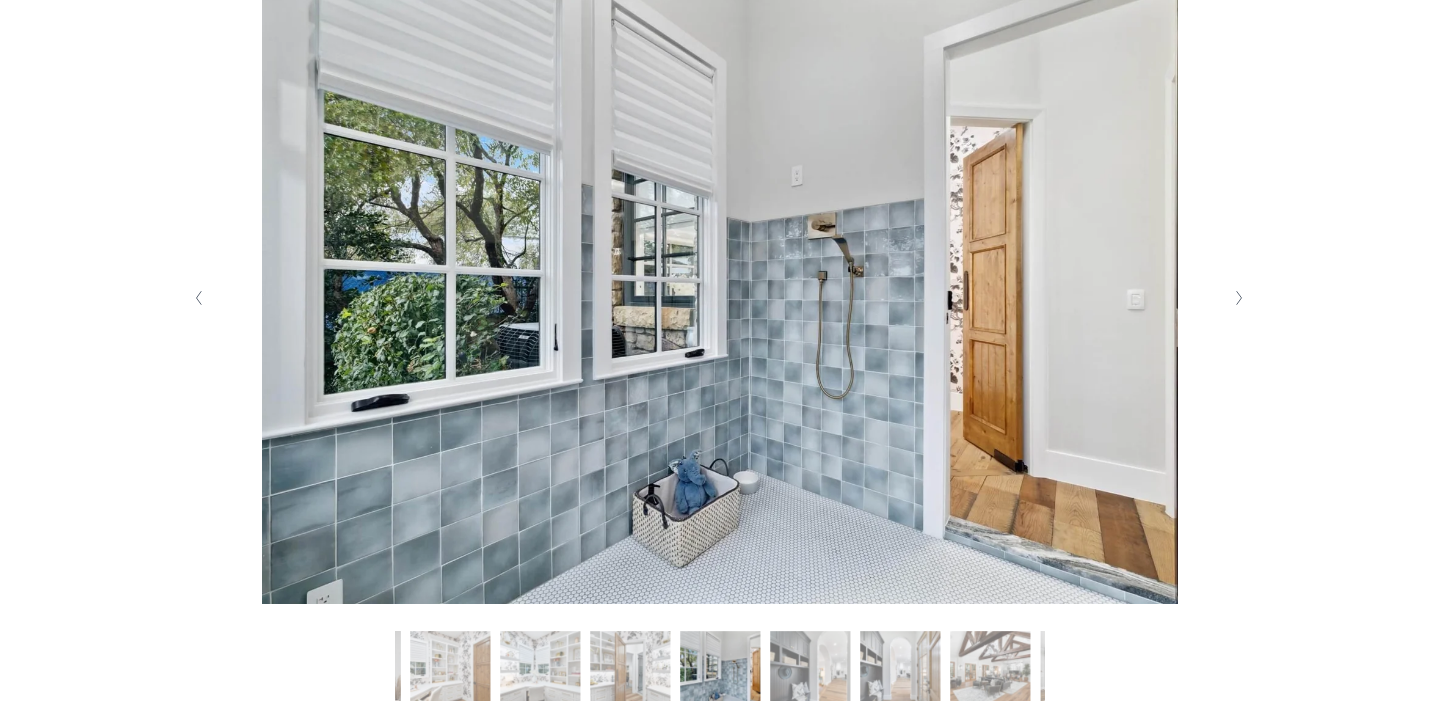 click at bounding box center [1239, 298] 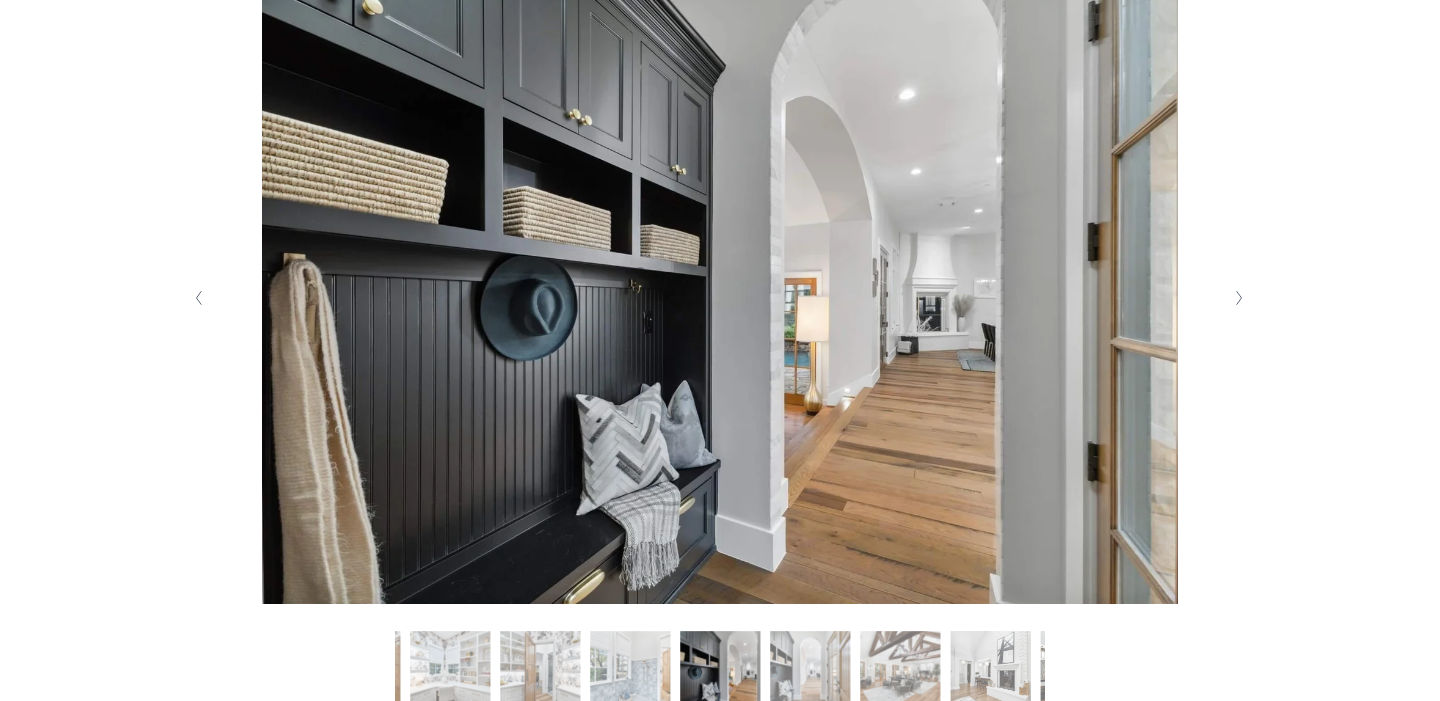 click at bounding box center [1239, 298] 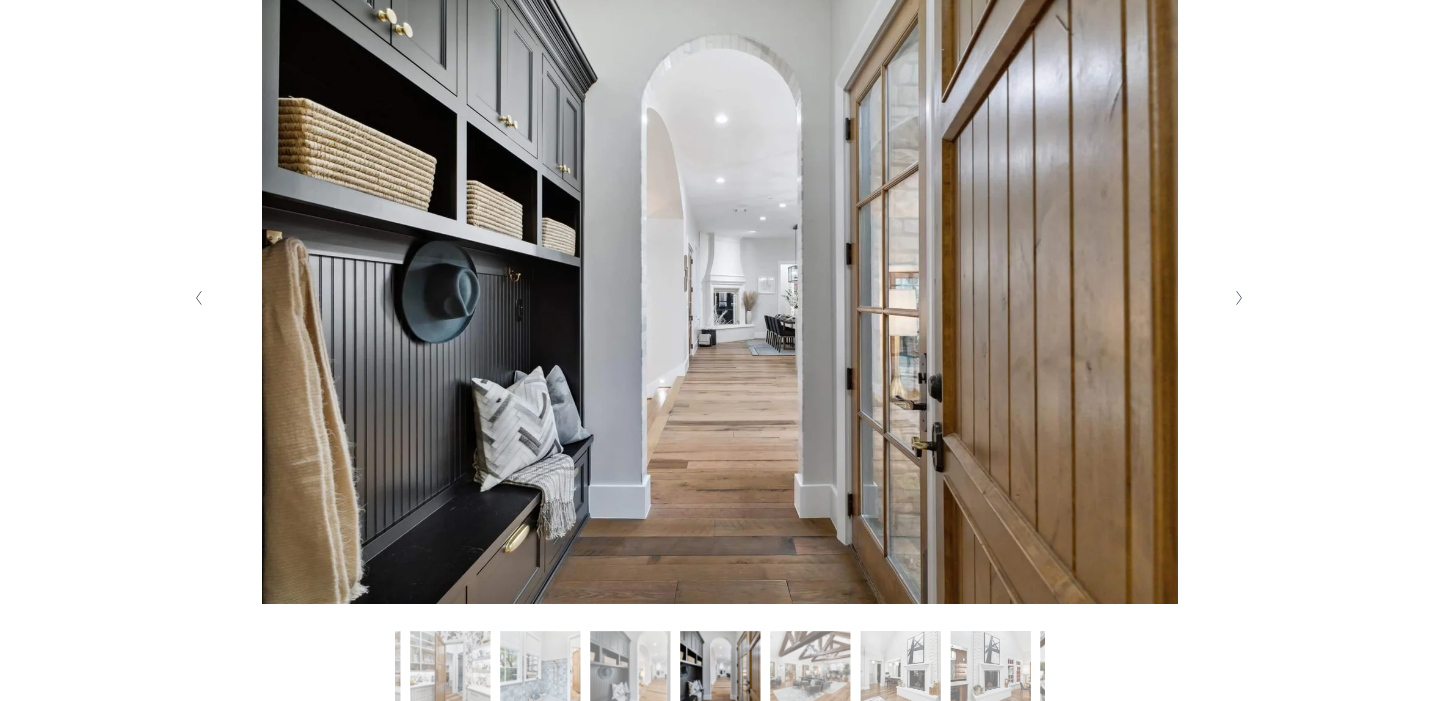 click at bounding box center (1239, 298) 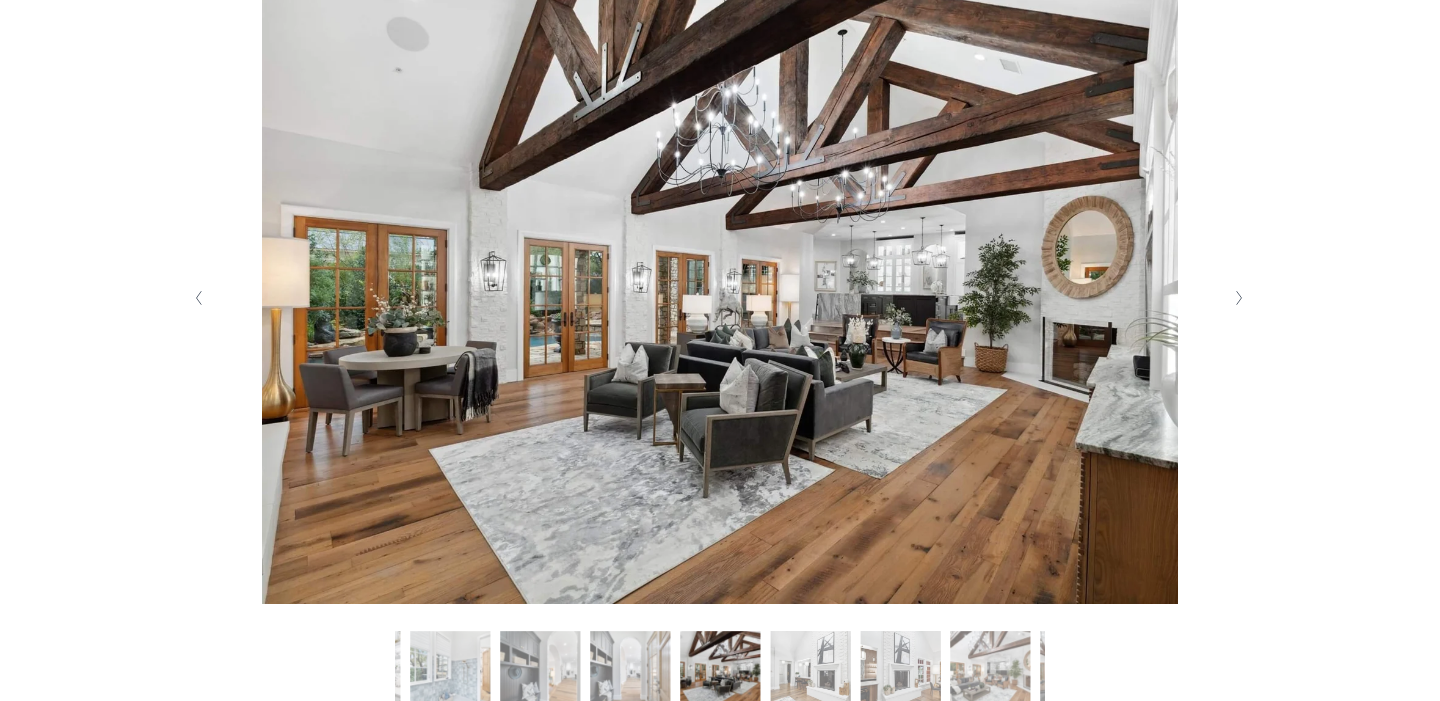 click at bounding box center [1239, 298] 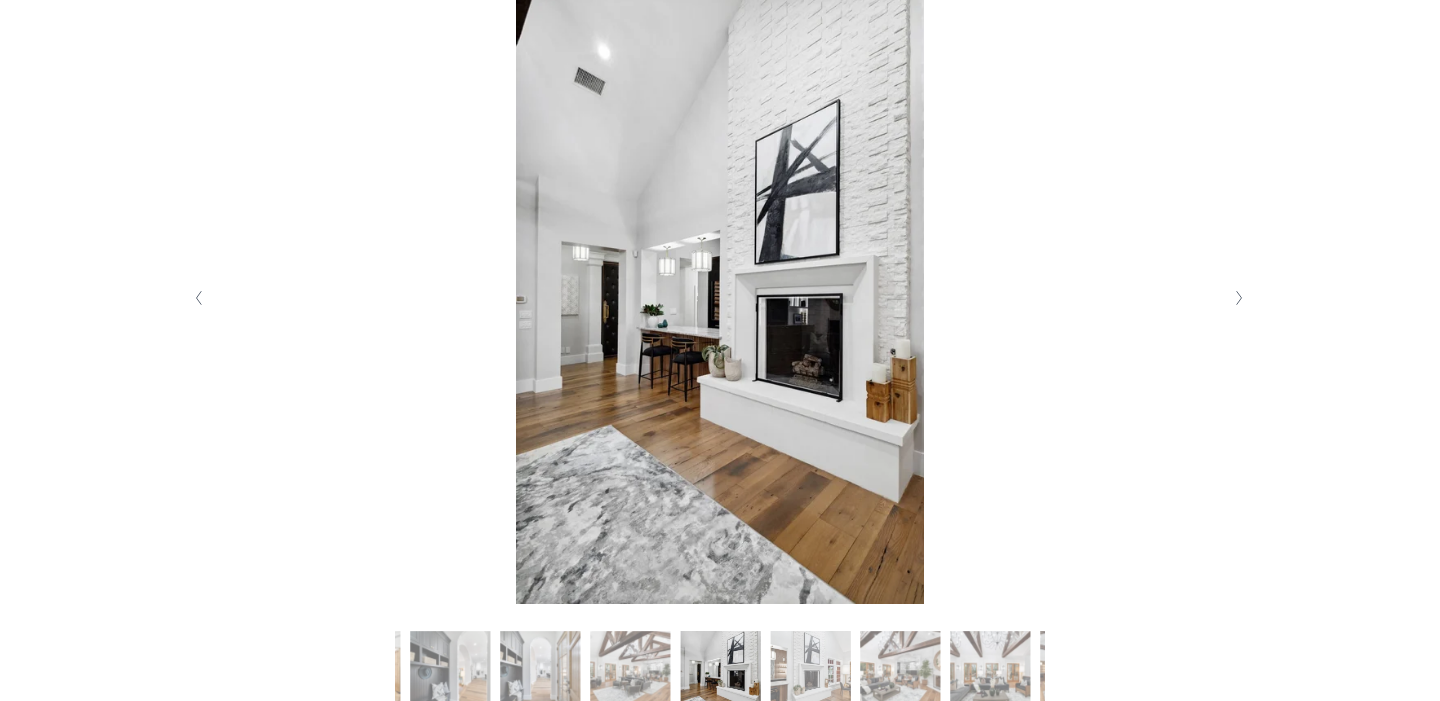 click at bounding box center [1239, 298] 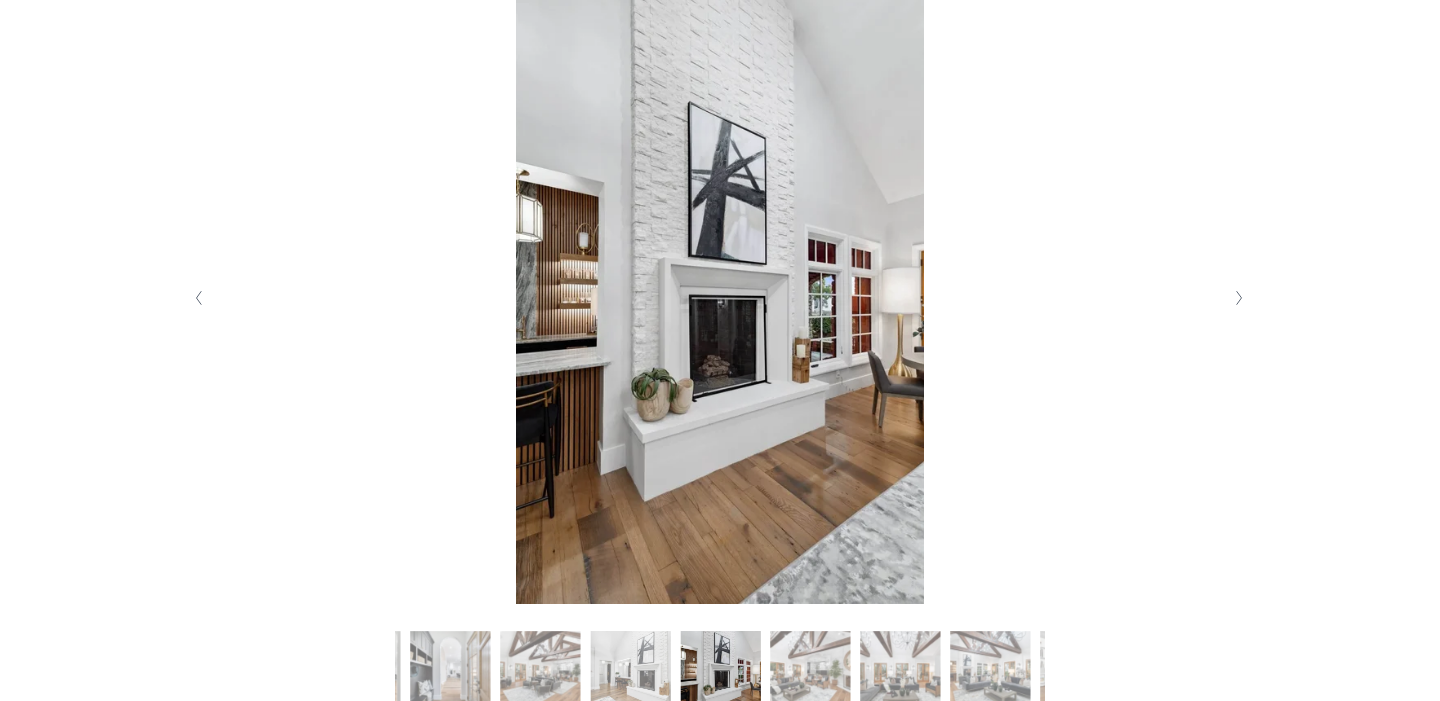 click at bounding box center [1239, 298] 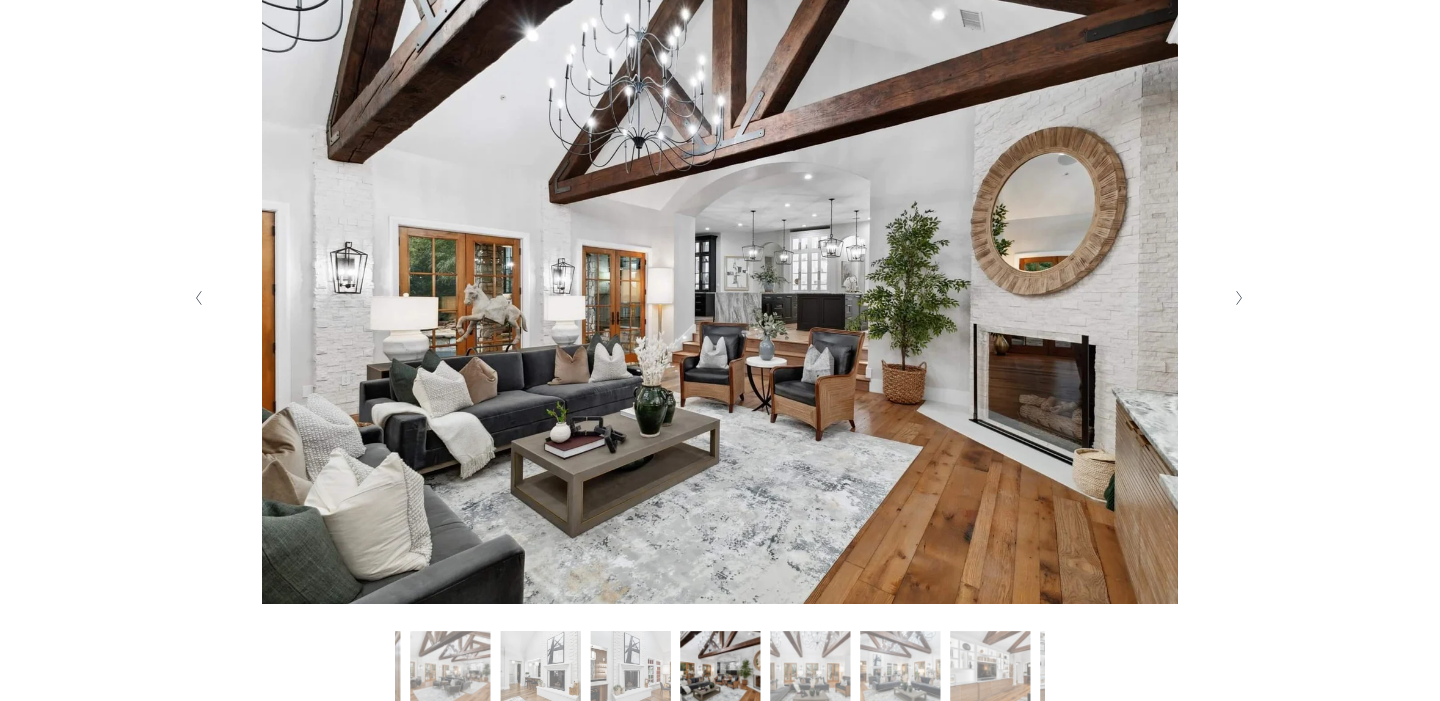 click at bounding box center (1239, 298) 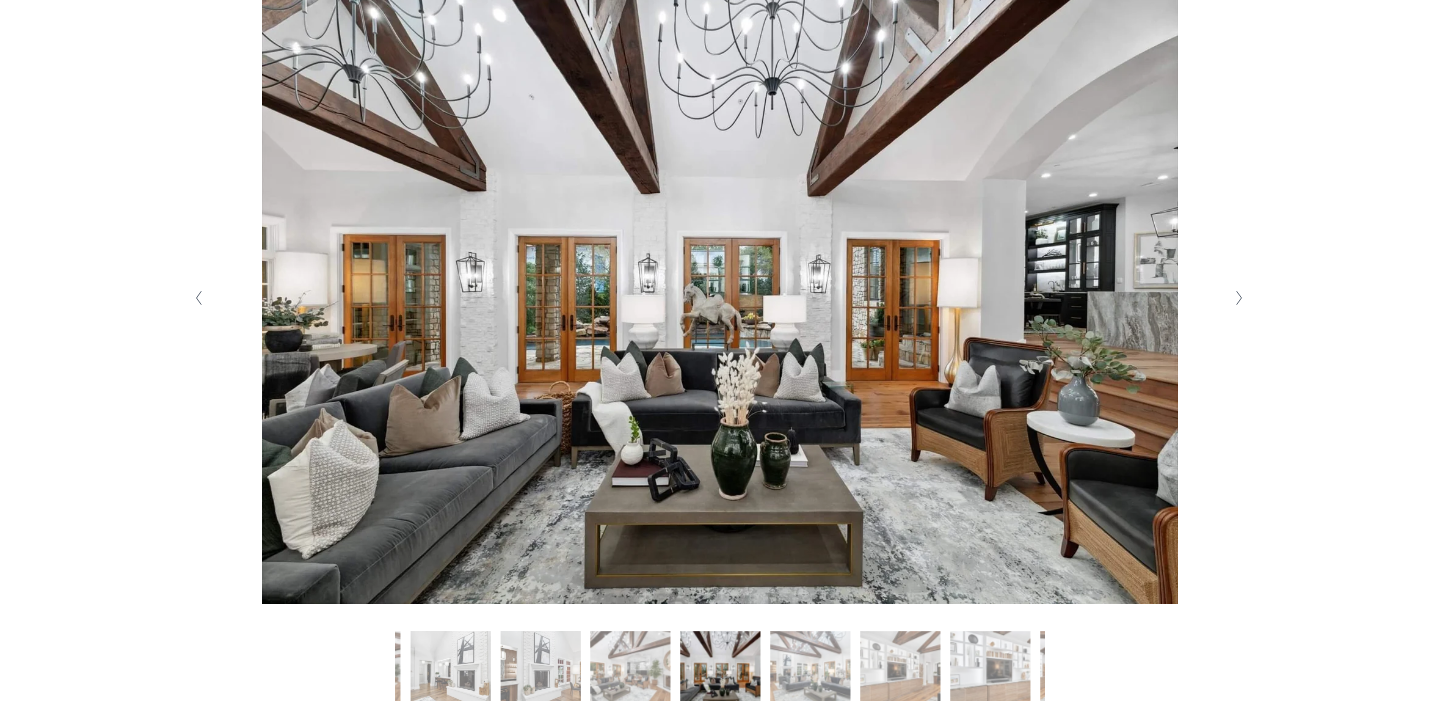 click at bounding box center (1239, 298) 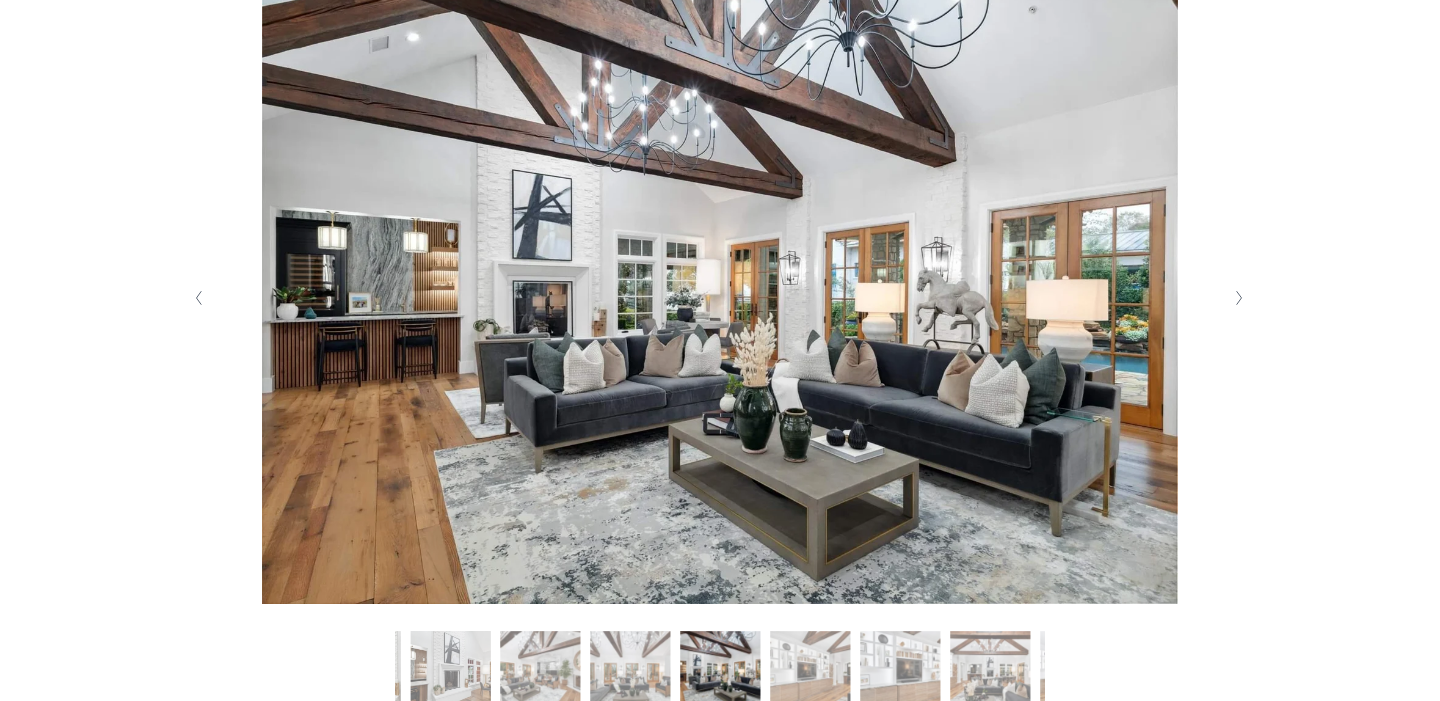 click at bounding box center [1239, 298] 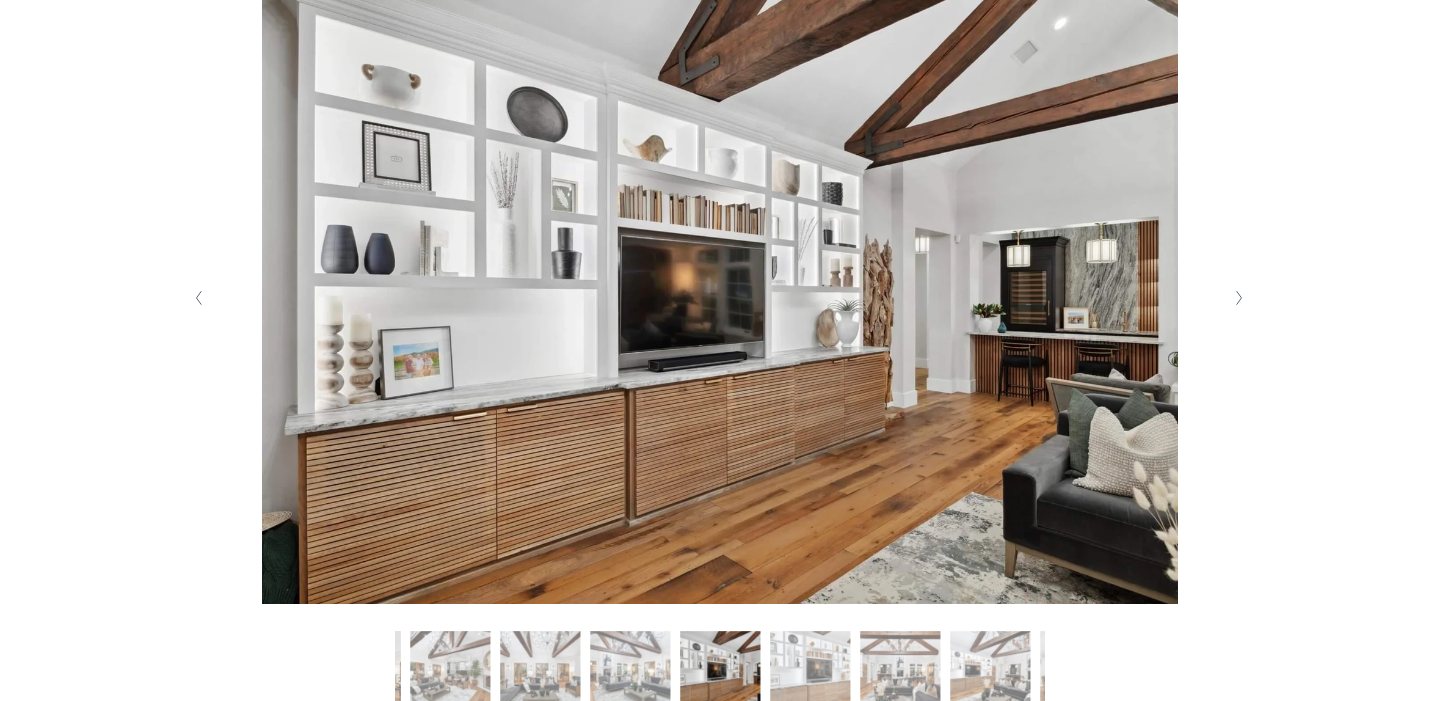 click at bounding box center [1239, 298] 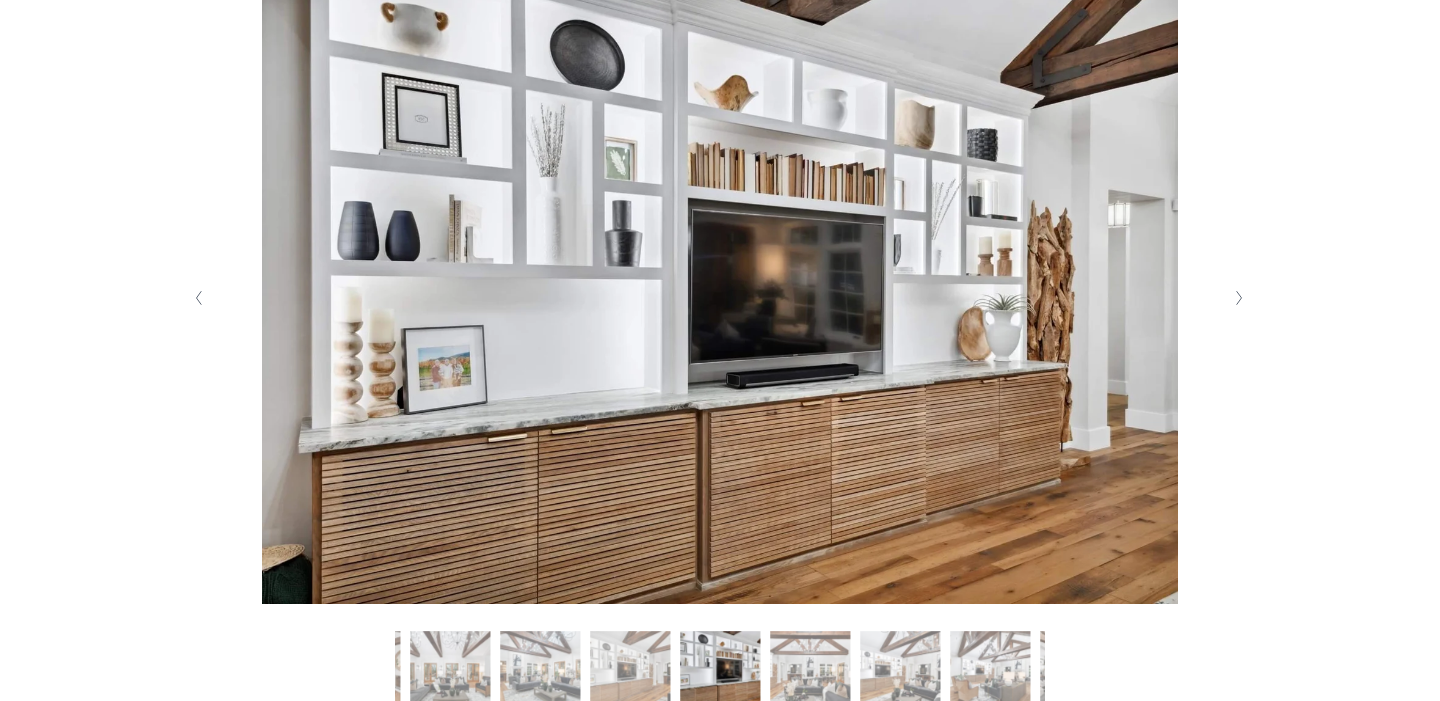click at bounding box center (1239, 298) 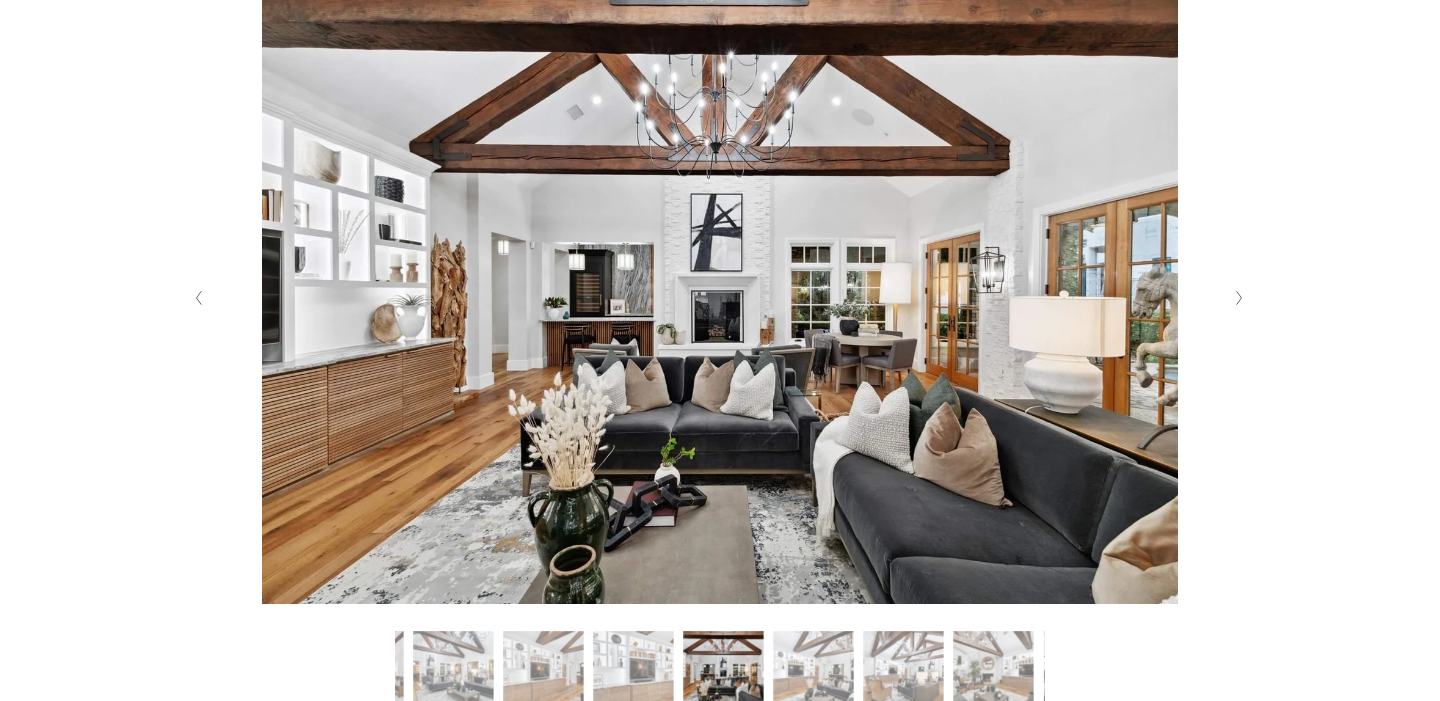 click at bounding box center [1239, 298] 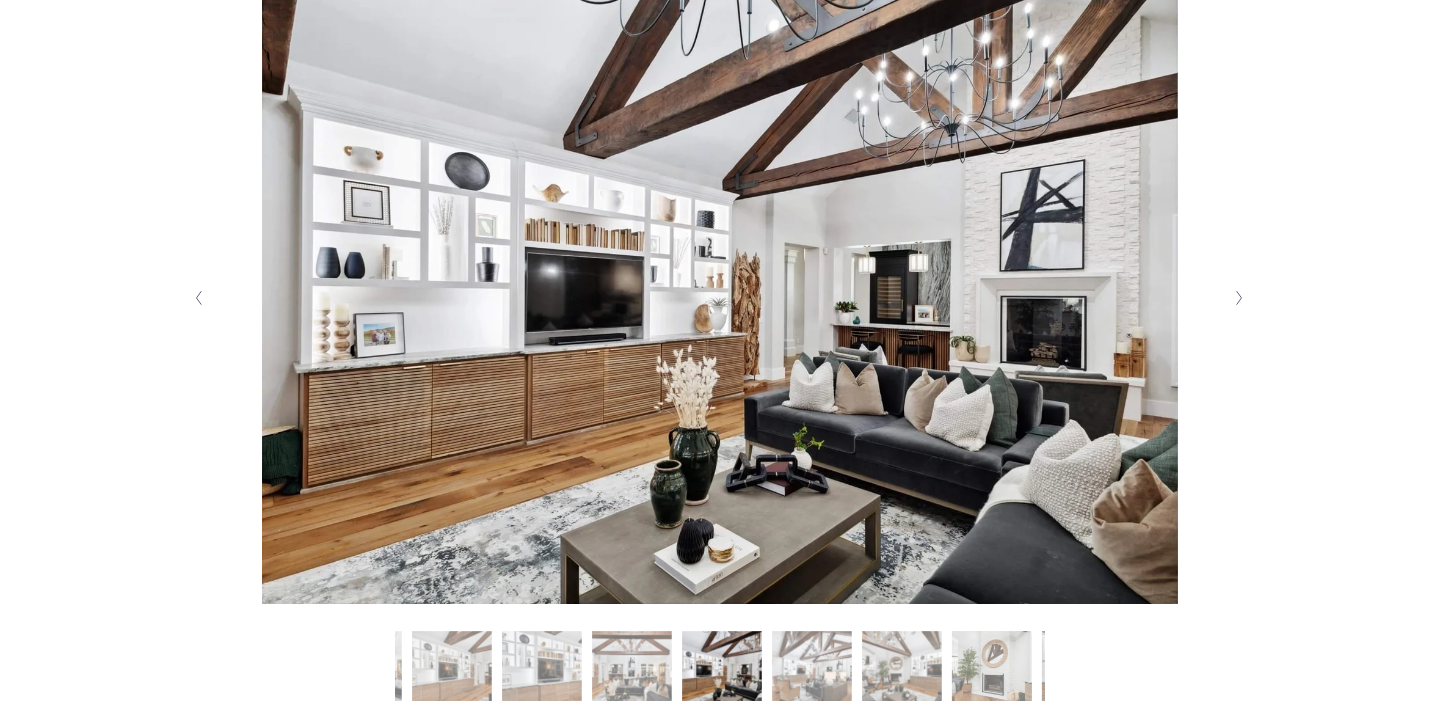 click at bounding box center (1239, 298) 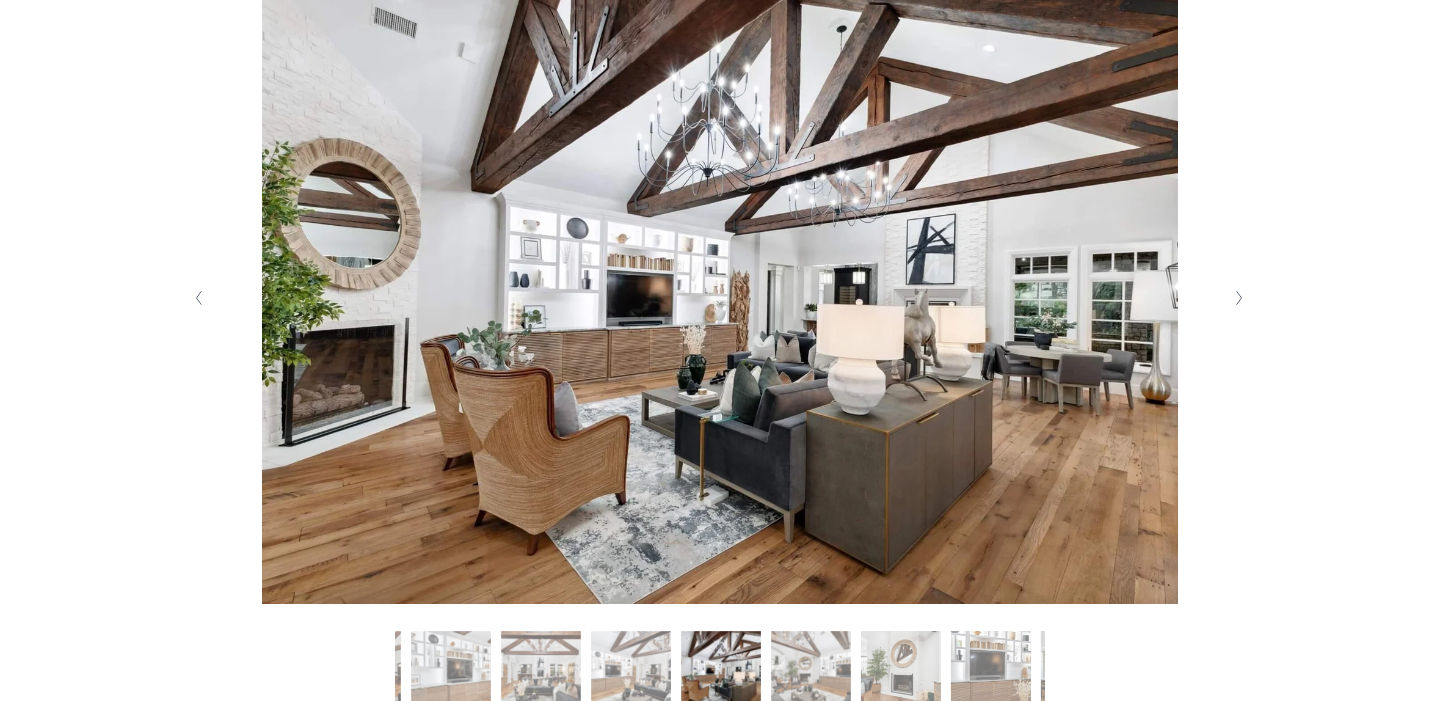 click at bounding box center (1239, 298) 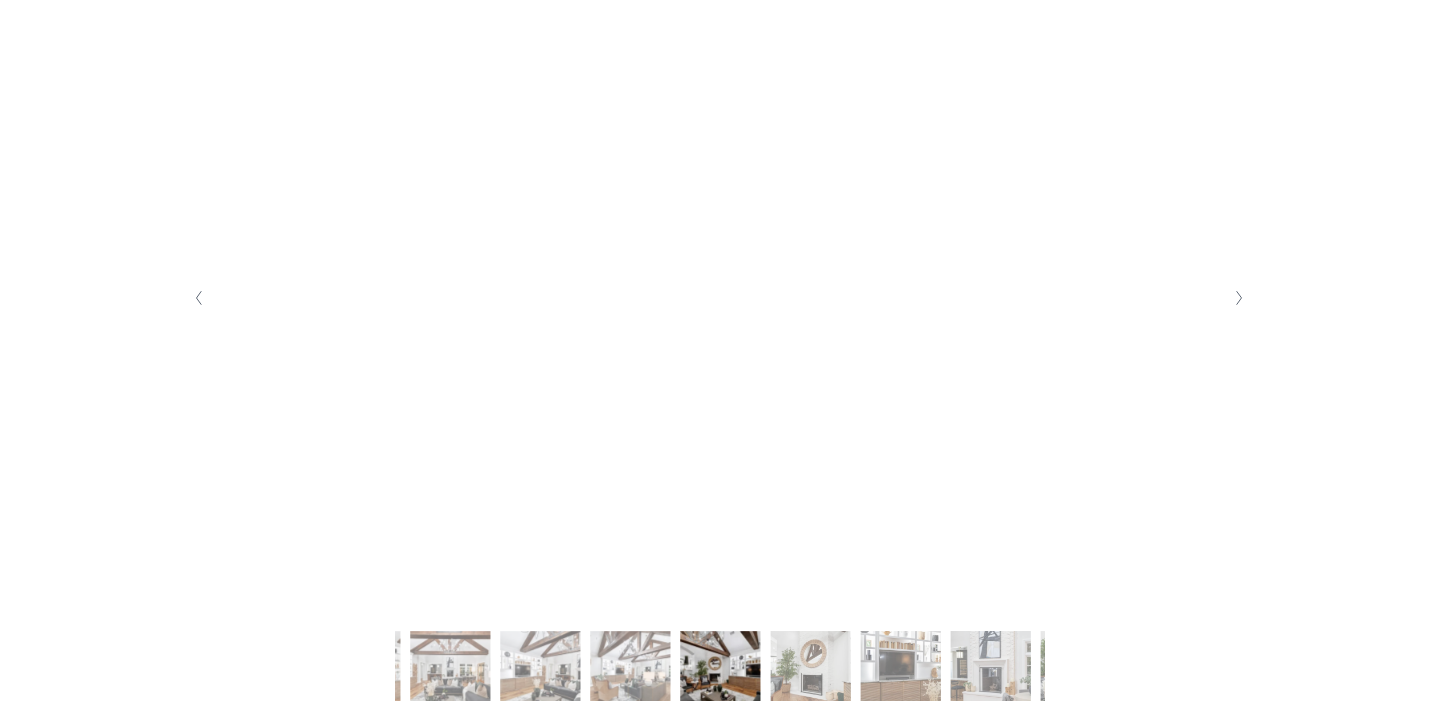 click at bounding box center (1239, 298) 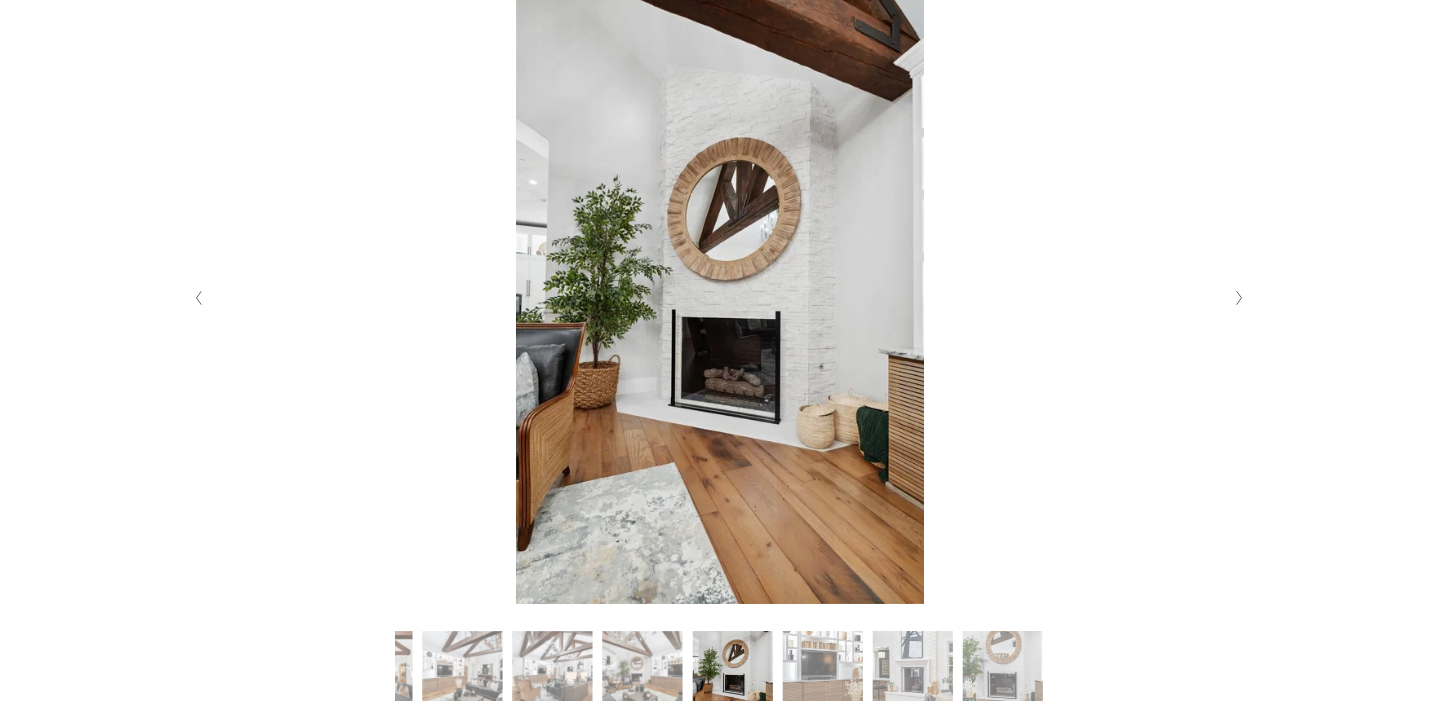 click at bounding box center (1239, 298) 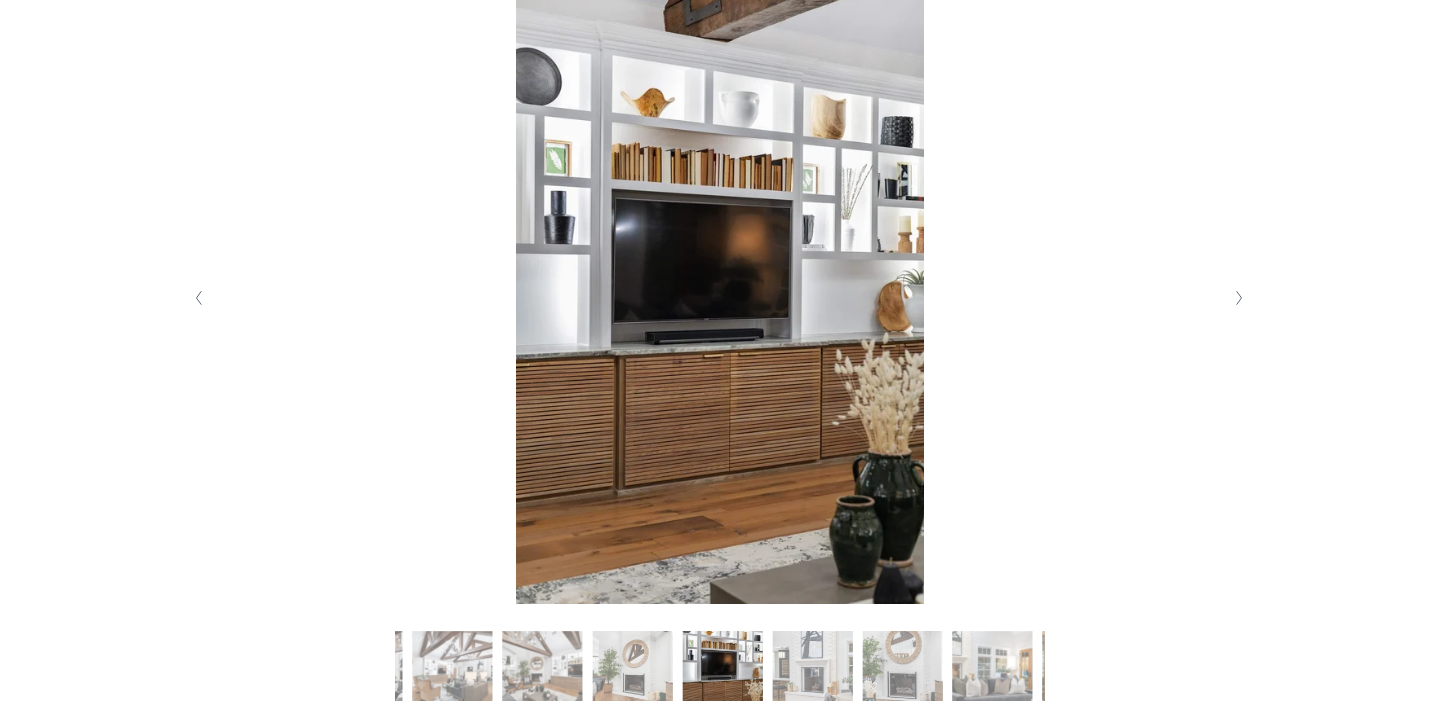 click at bounding box center [1239, 298] 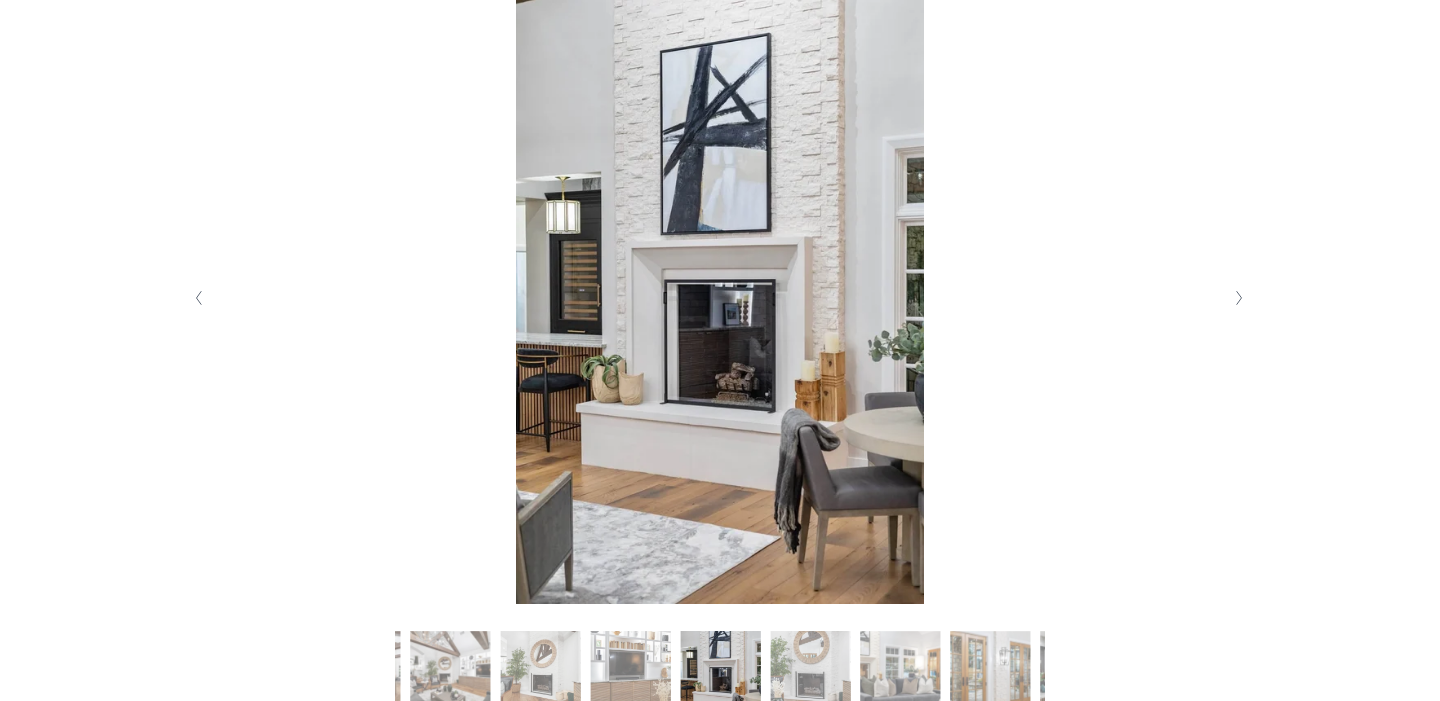 click at bounding box center (1239, 298) 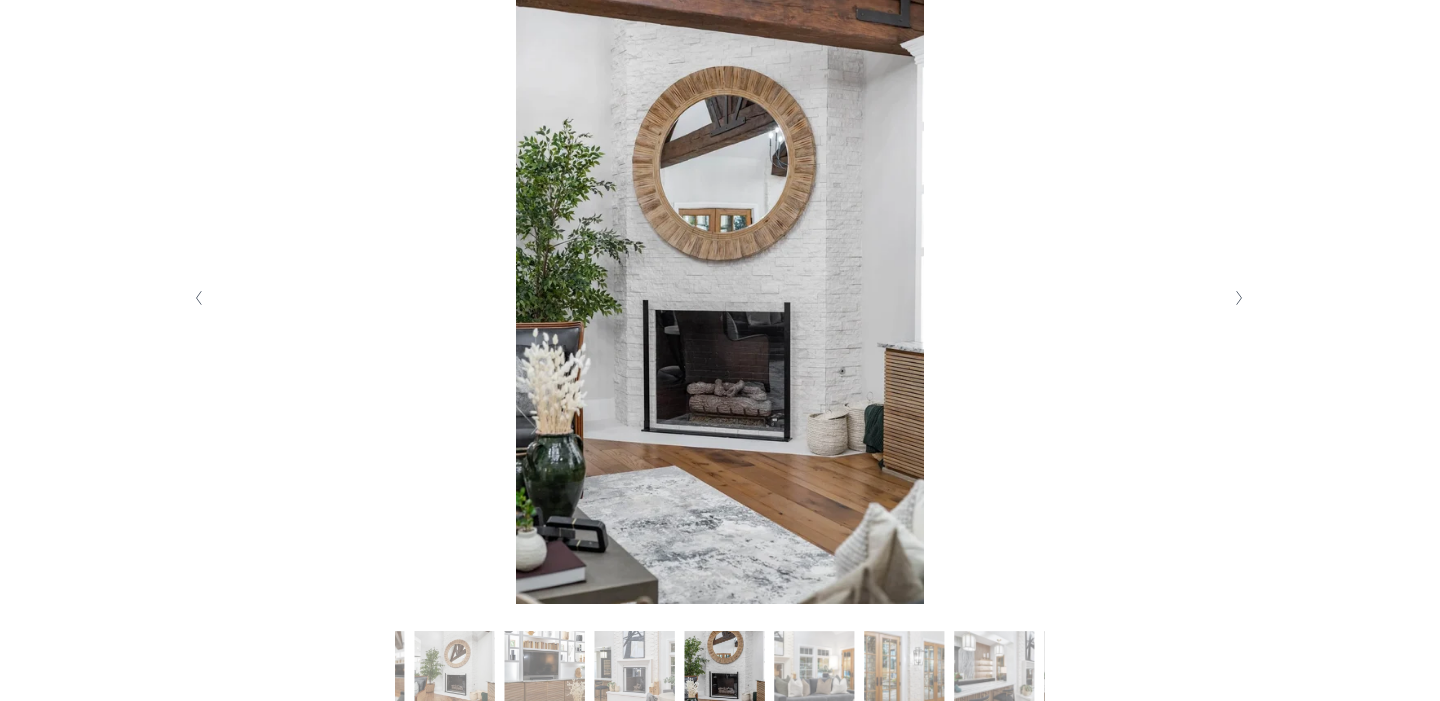 click at bounding box center [1239, 298] 